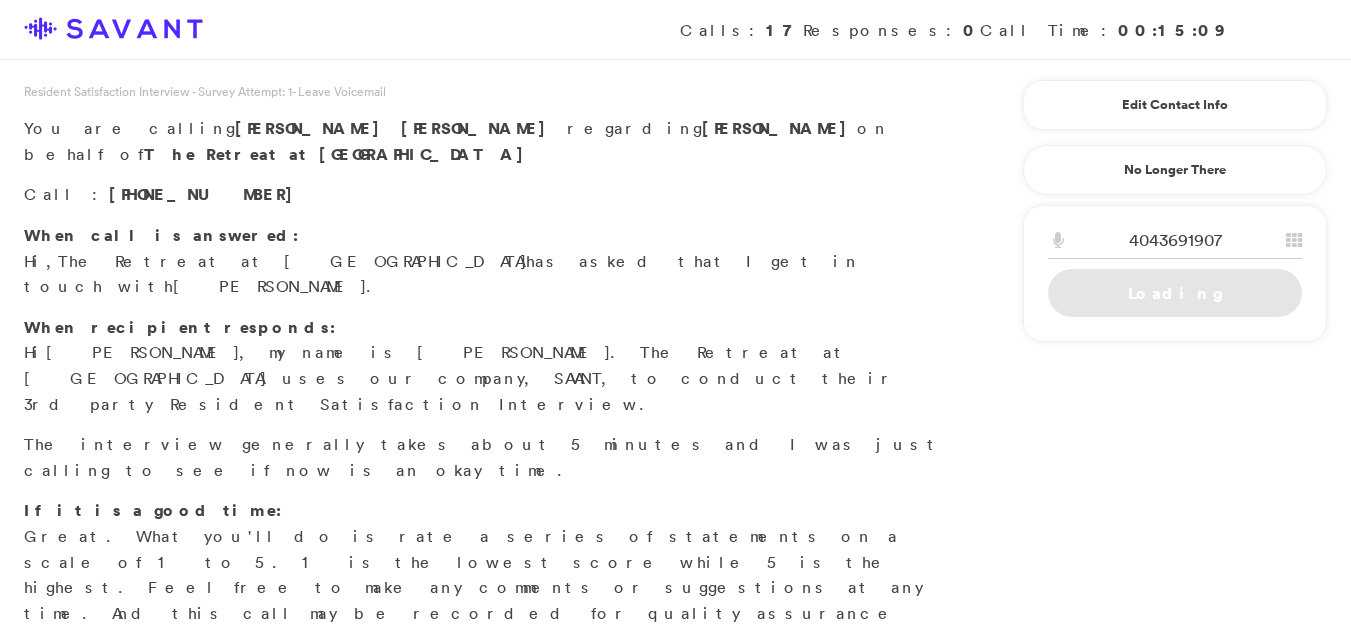 scroll, scrollTop: 0, scrollLeft: 0, axis: both 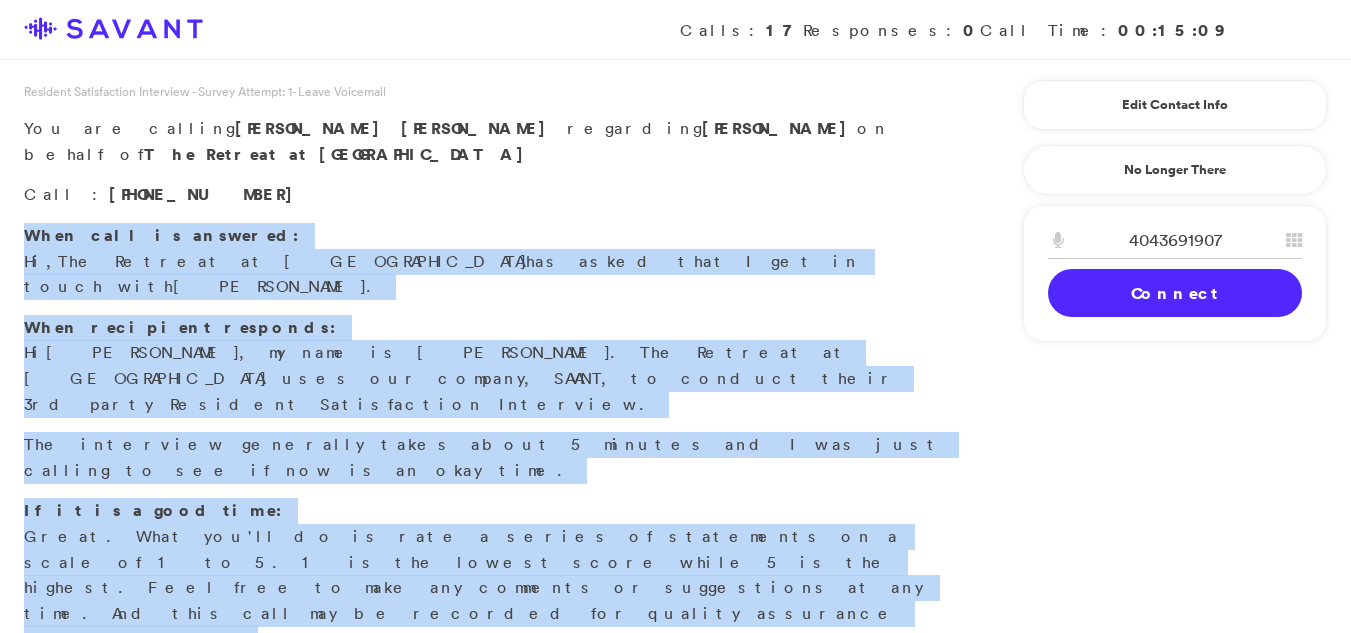 drag, startPoint x: 0, startPoint y: 0, endPoint x: 542, endPoint y: 202, distance: 578.4185 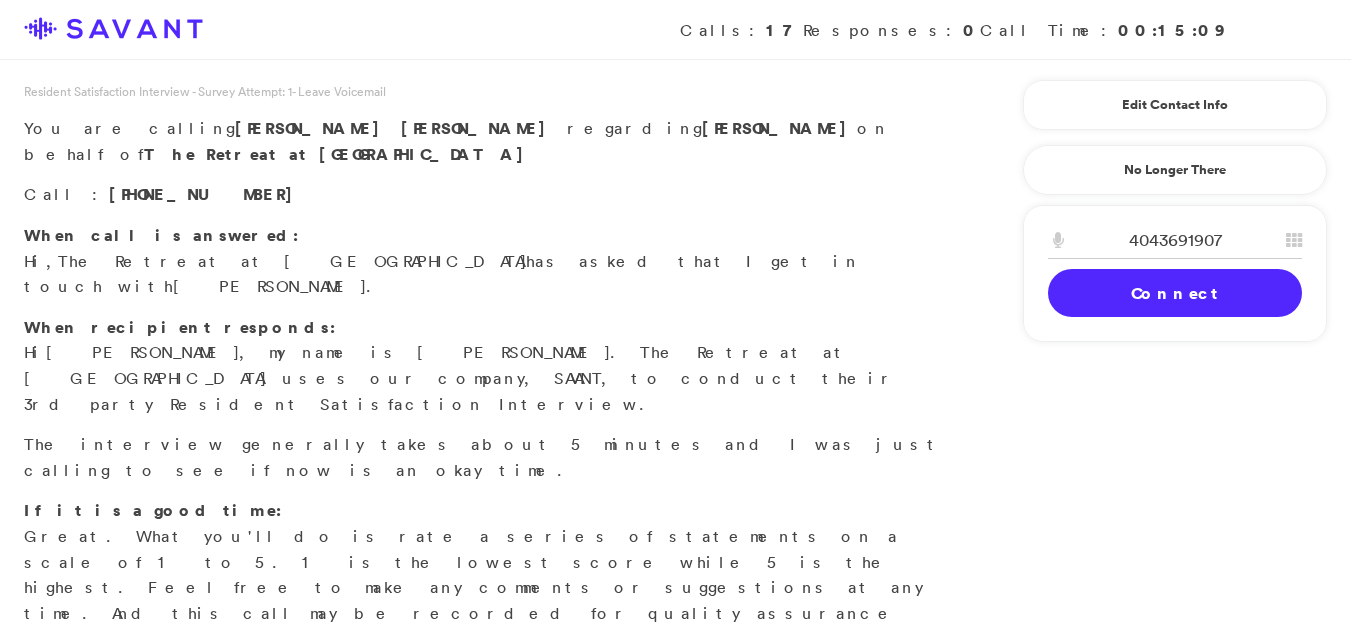 click on "Connect" at bounding box center [1175, 293] 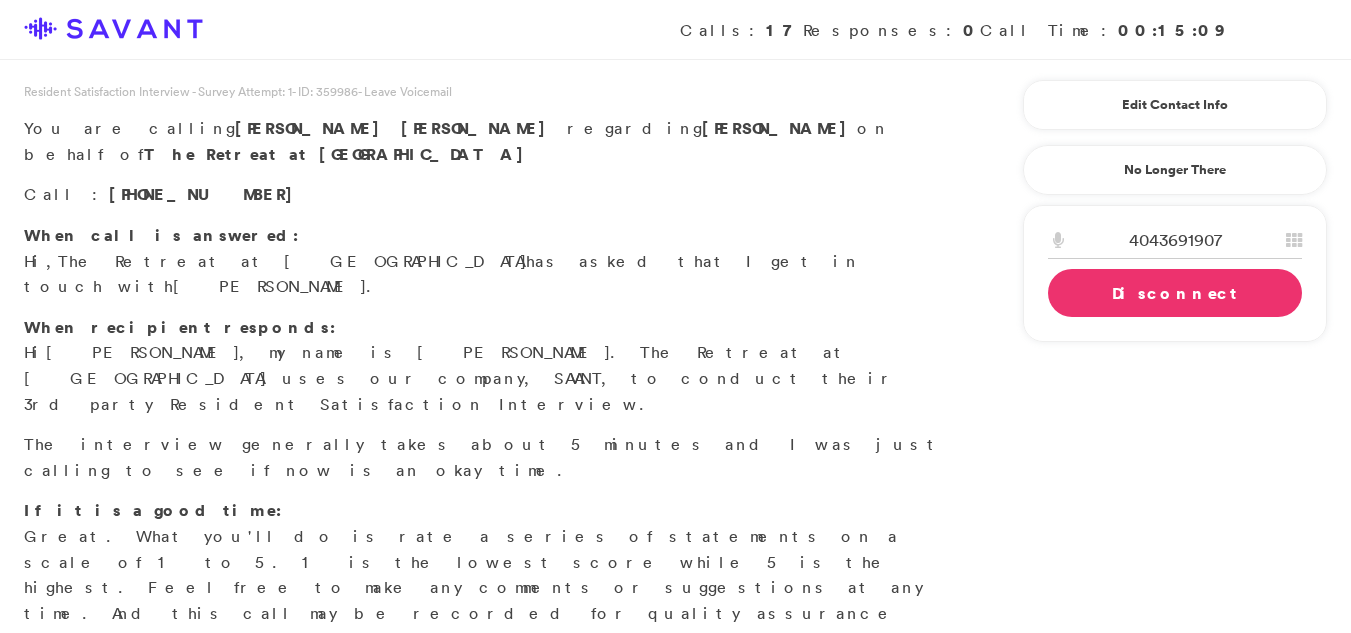 click on "Disconnect" at bounding box center (1175, 293) 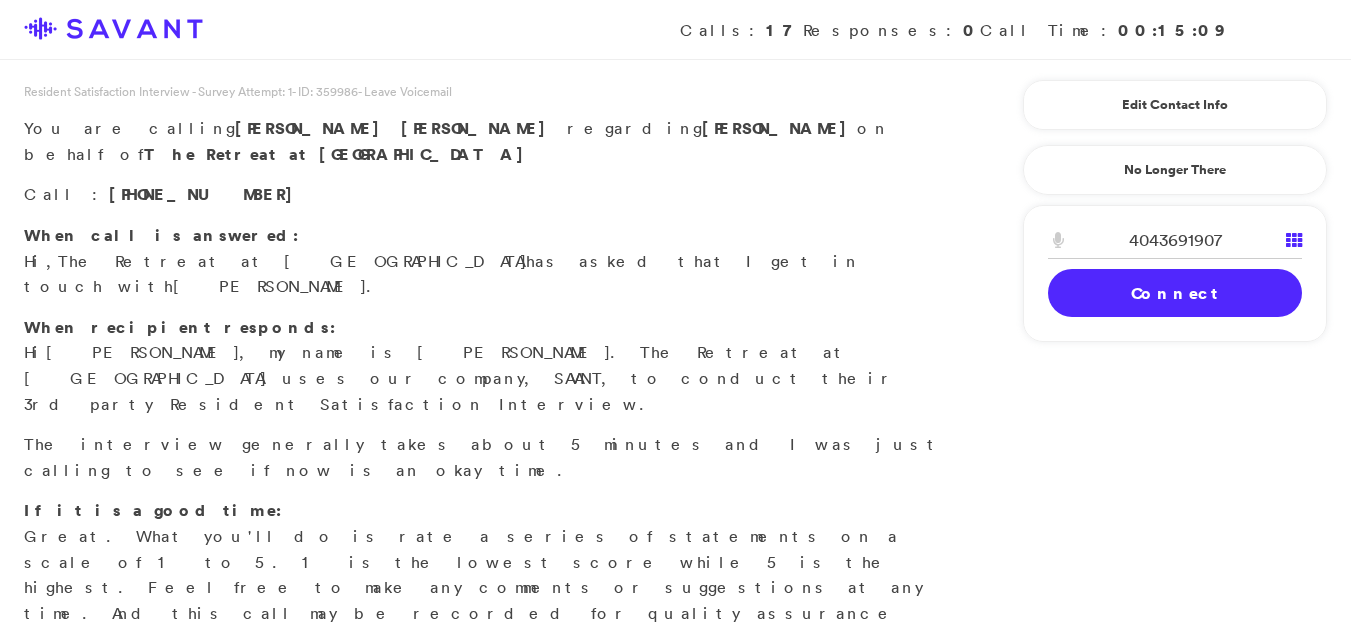 click at bounding box center (1294, 240) 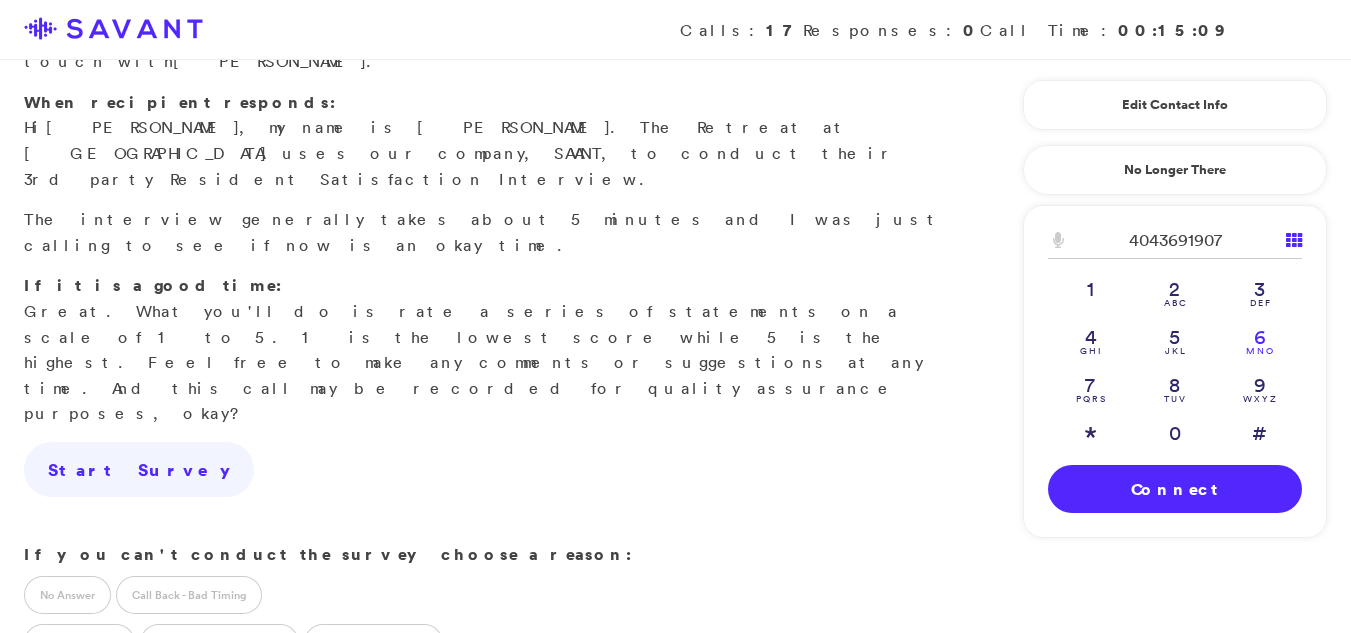 scroll, scrollTop: 223, scrollLeft: 0, axis: vertical 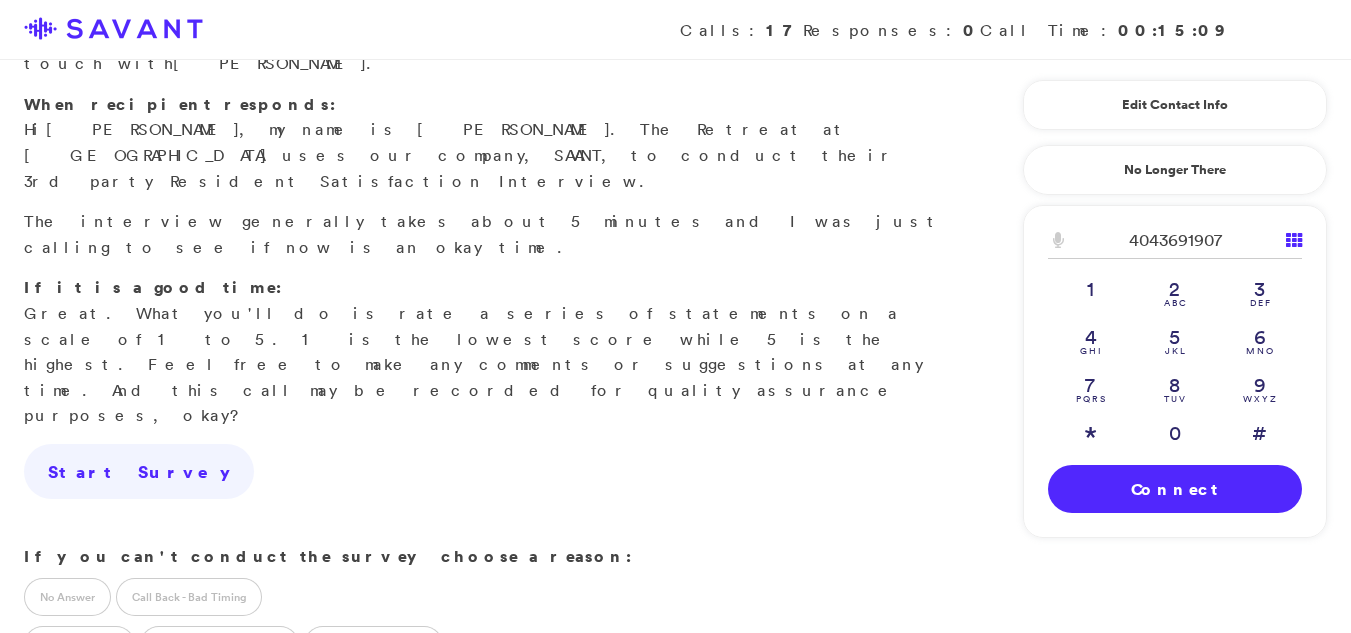 click on "4043691907" at bounding box center (1175, 240) 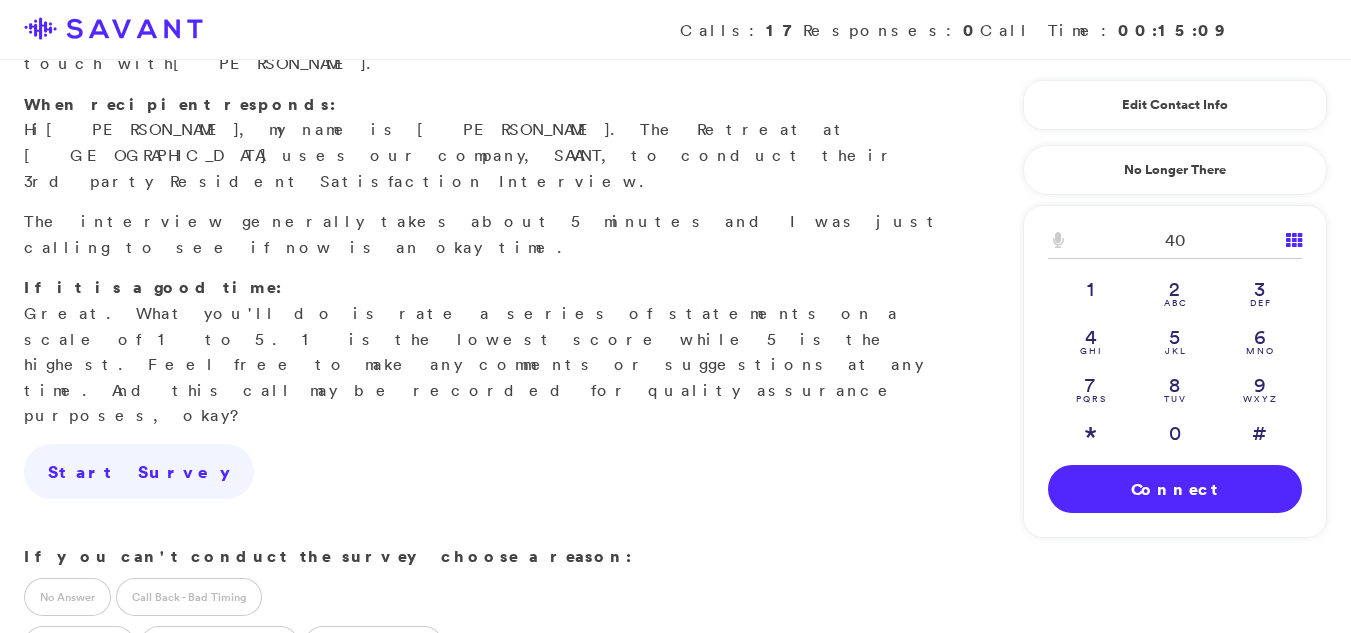 type on "4" 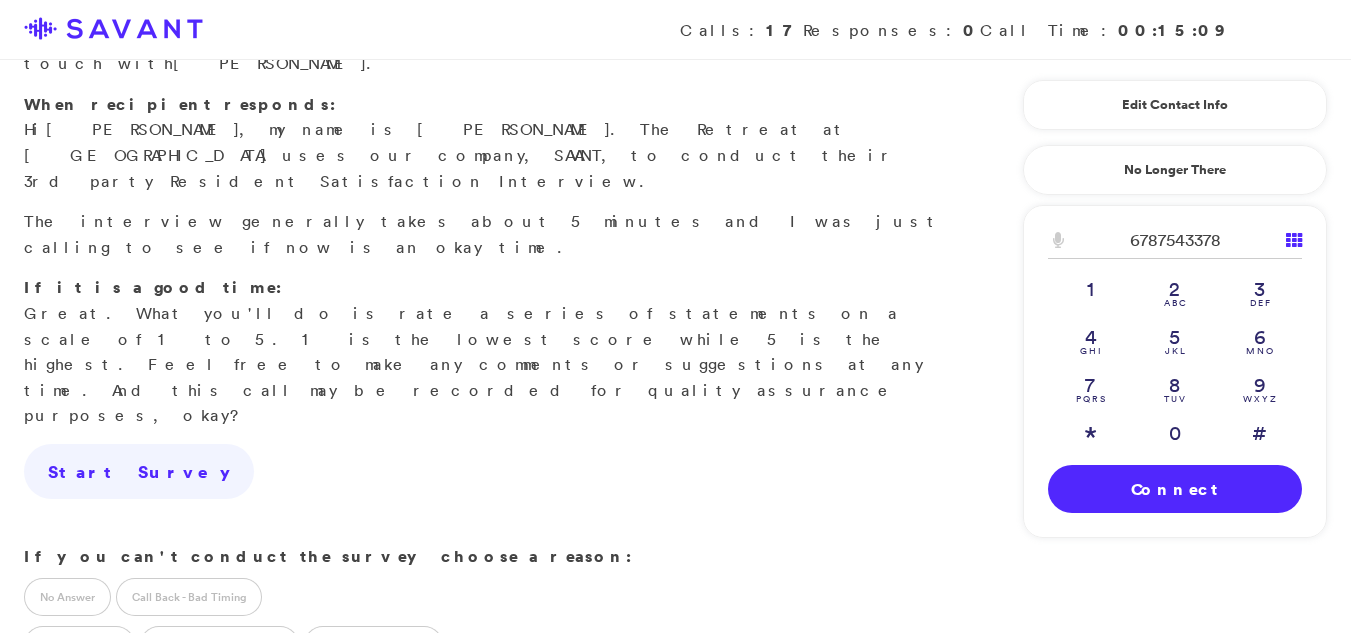 type on "6787543378" 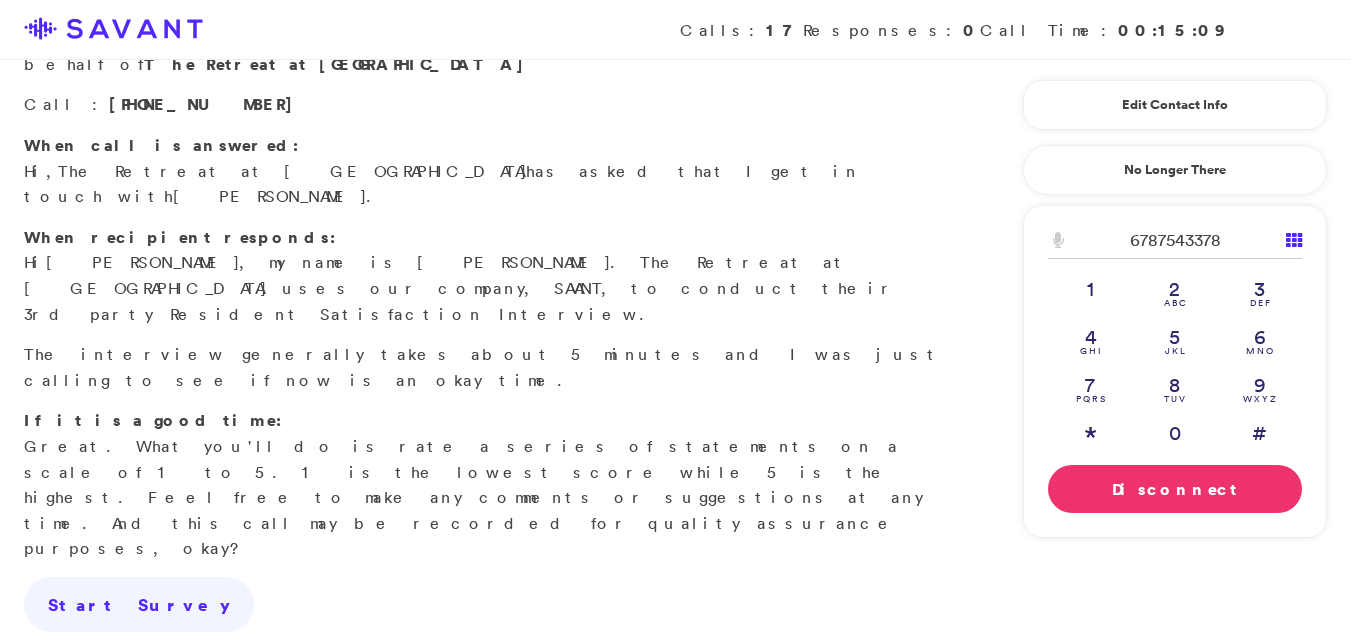 scroll, scrollTop: 0, scrollLeft: 0, axis: both 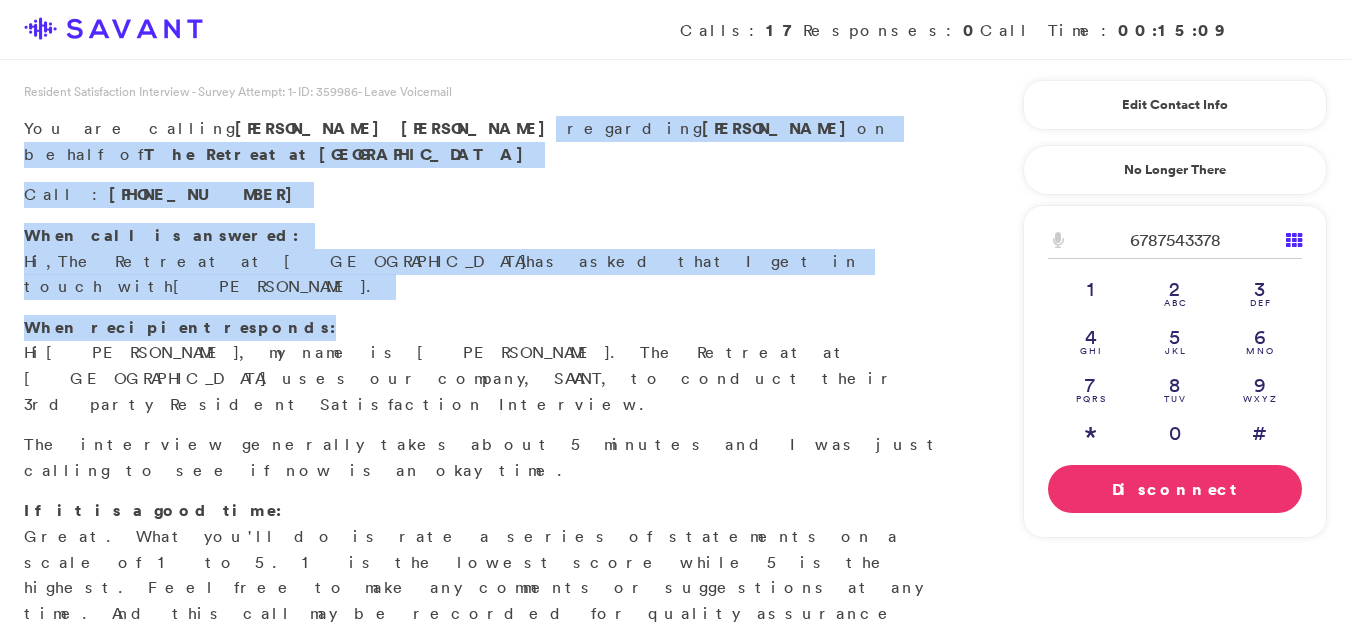 drag, startPoint x: 281, startPoint y: 140, endPoint x: 782, endPoint y: 305, distance: 527.4713 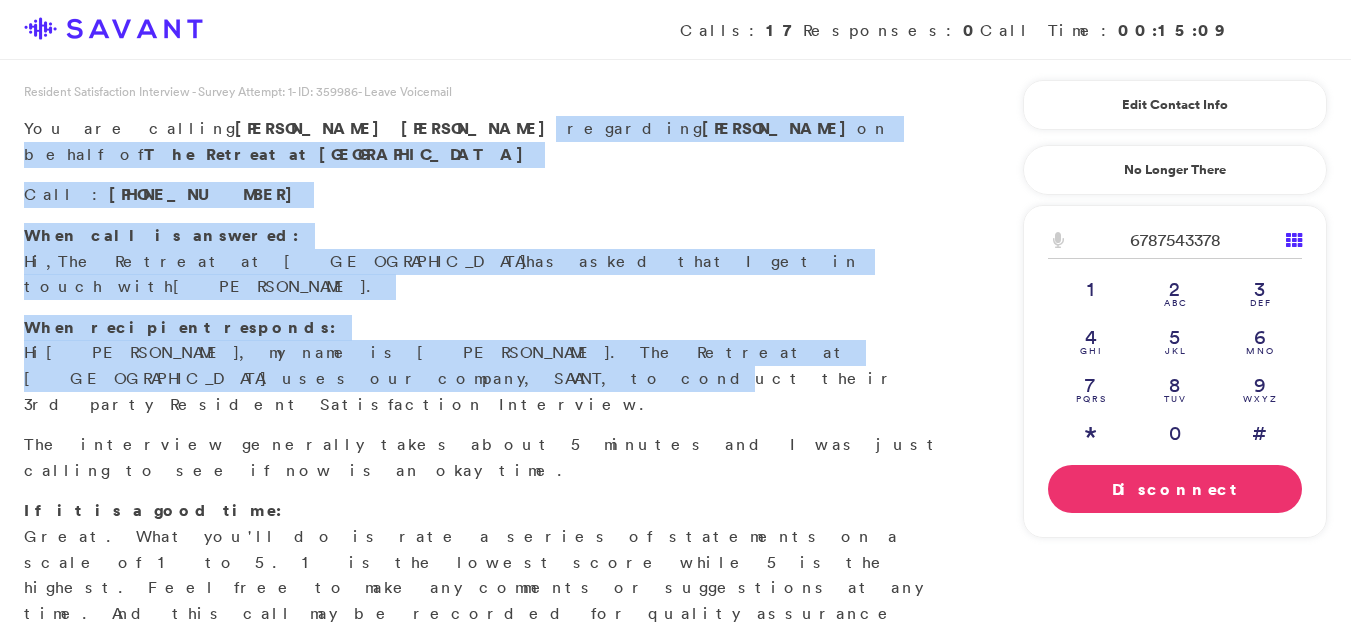 click on "Resident Satisfaction Interview - Survey Attempt: 1  - ID: 359986  - Leave Voicemail You are calling   [PERSON_NAME]   regarding  [PERSON_NAME]  on behalf of  The Retreat at [GEOGRAPHIC_DATA] Call :  [PHONE_NUMBER]" at bounding box center [485, 152] 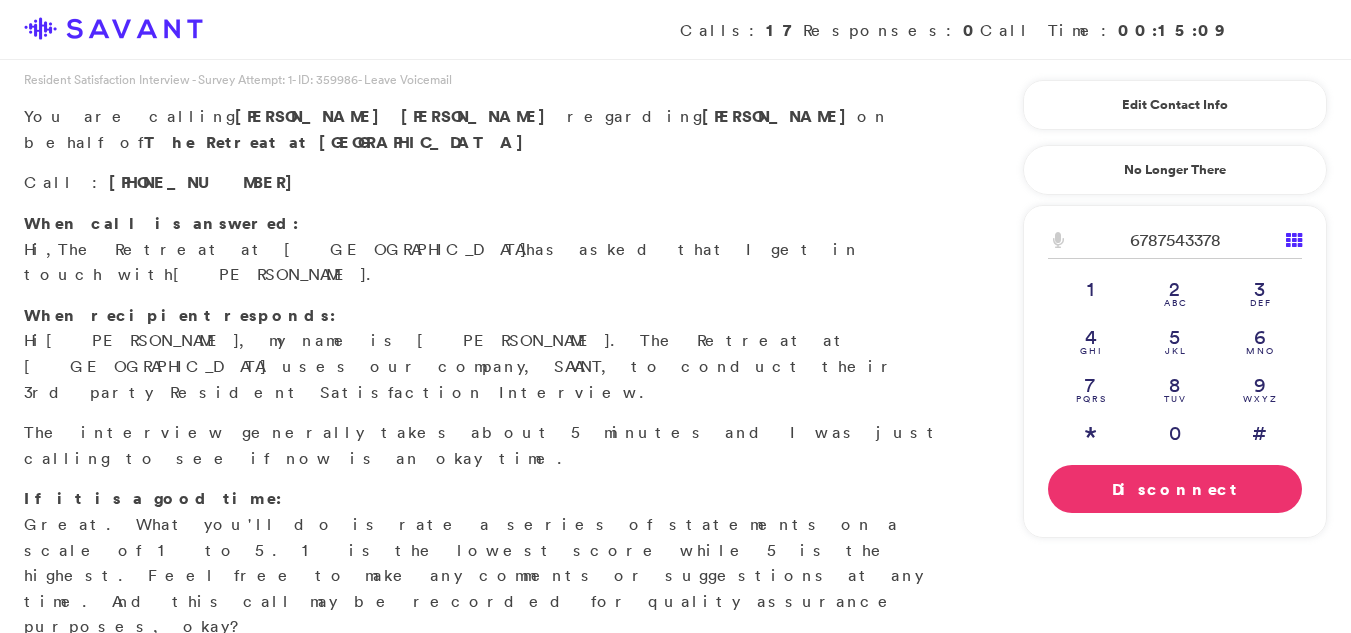scroll, scrollTop: 0, scrollLeft: 0, axis: both 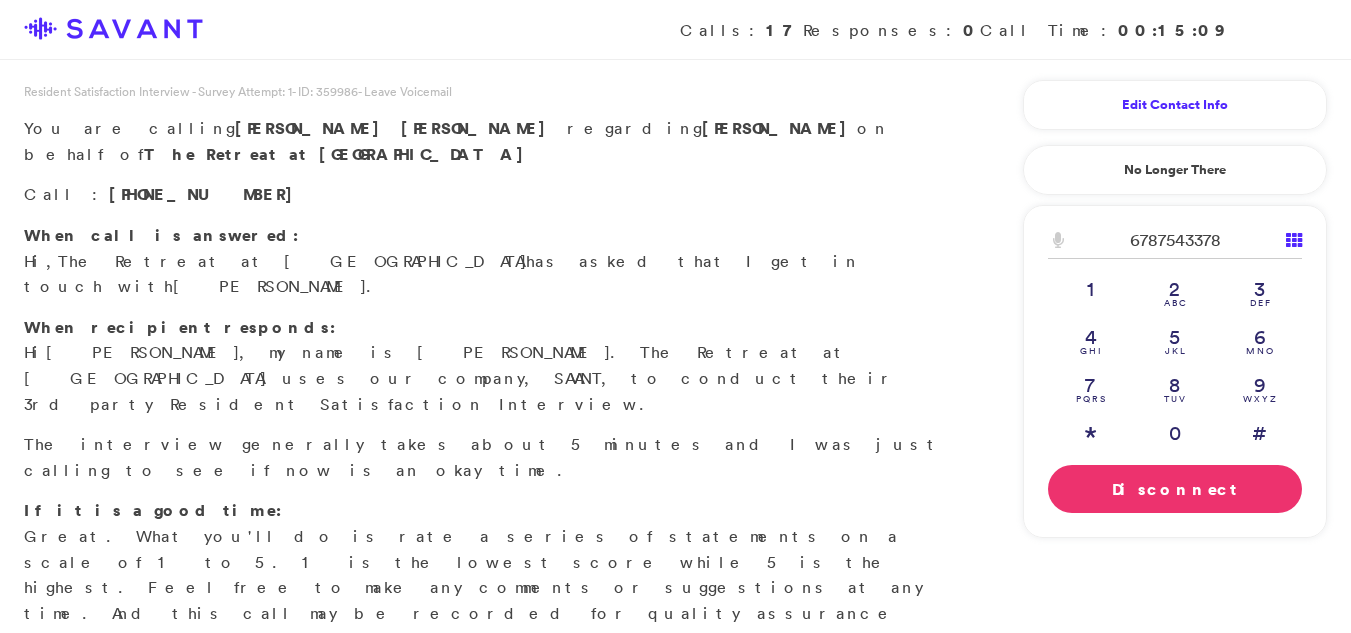 click on "Edit Contact Info" at bounding box center (1175, 105) 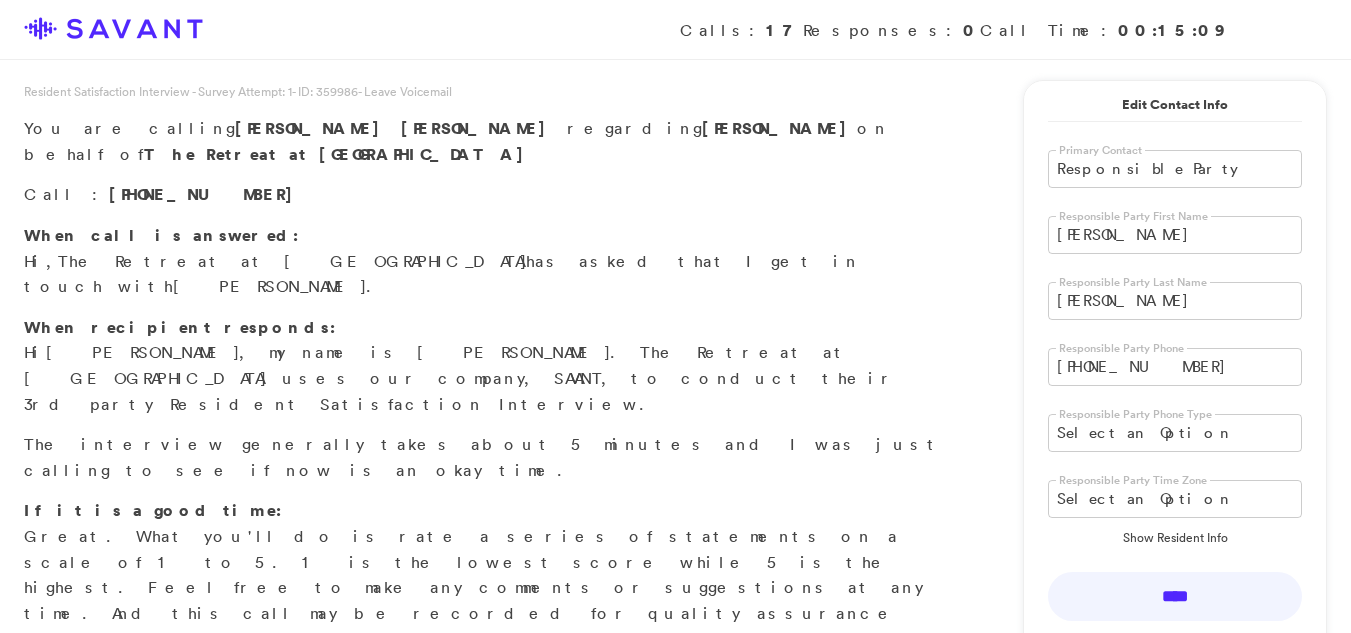 click on "[PERSON_NAME]" at bounding box center (1175, 235) 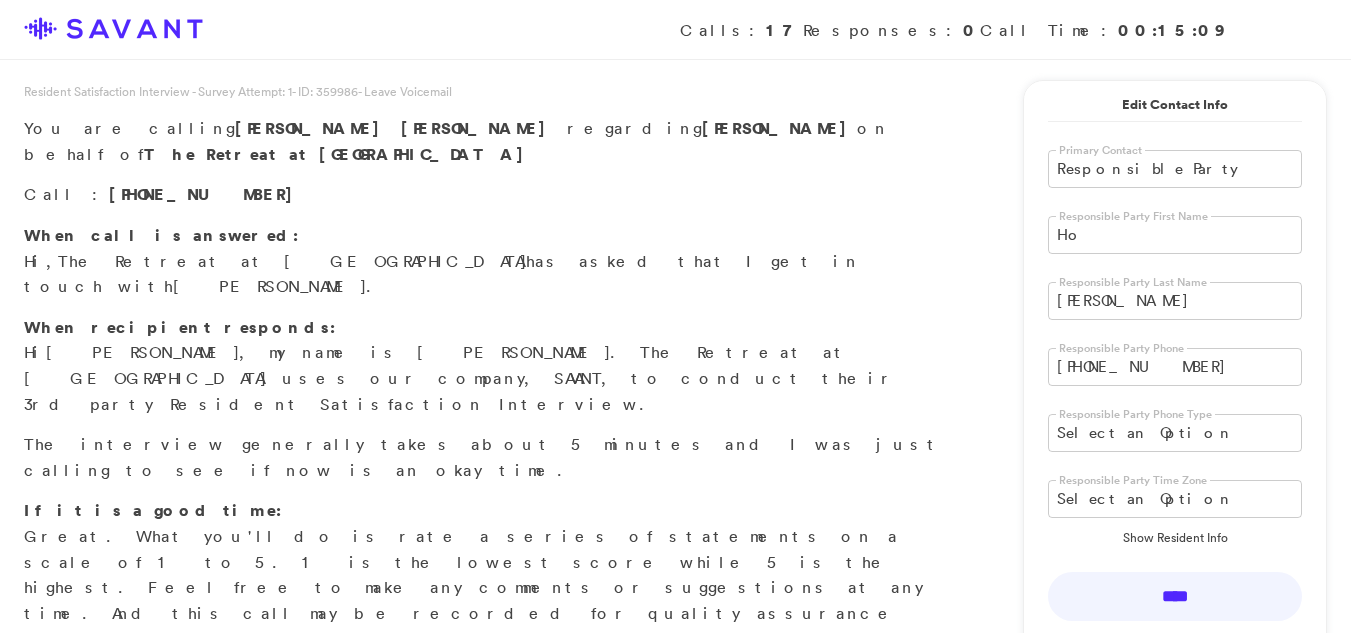type on "H" 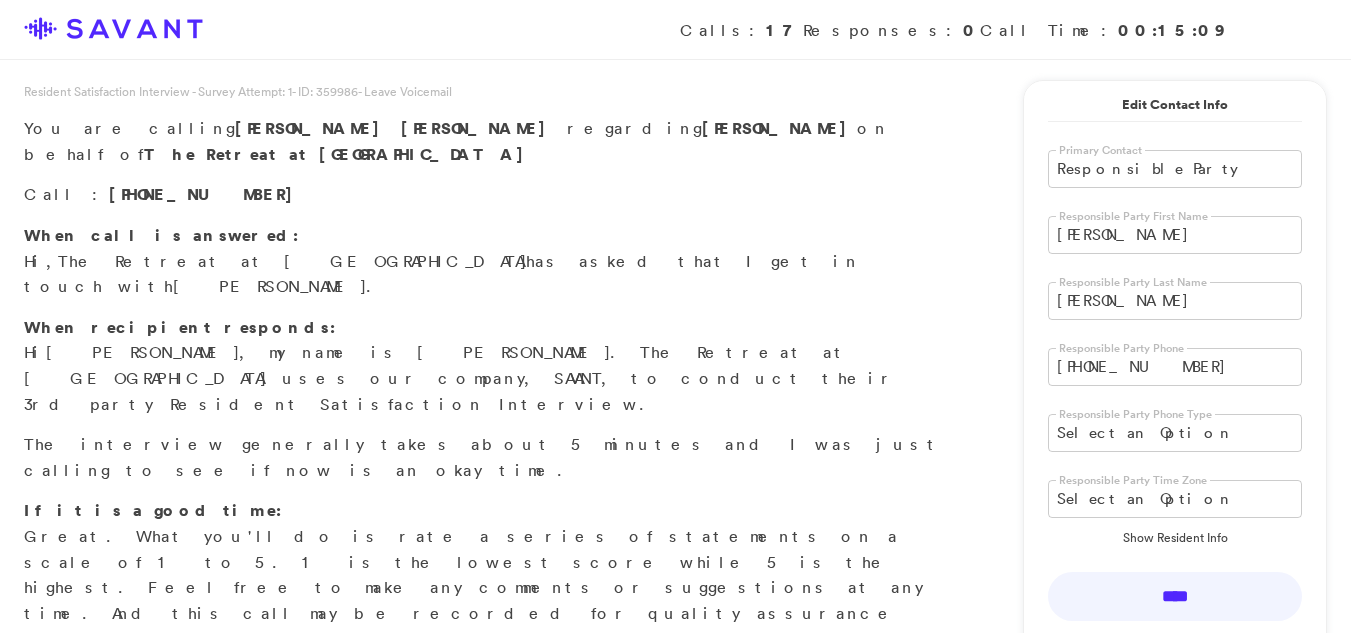 type on "[PERSON_NAME]" 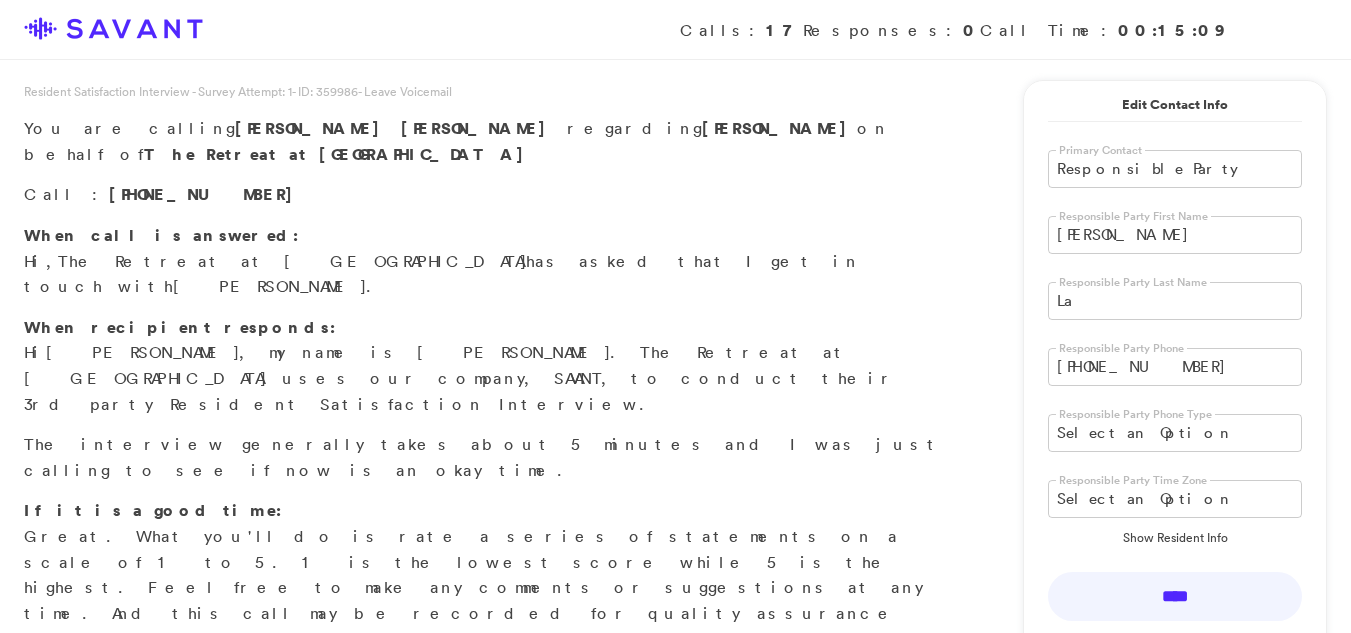 type on "L" 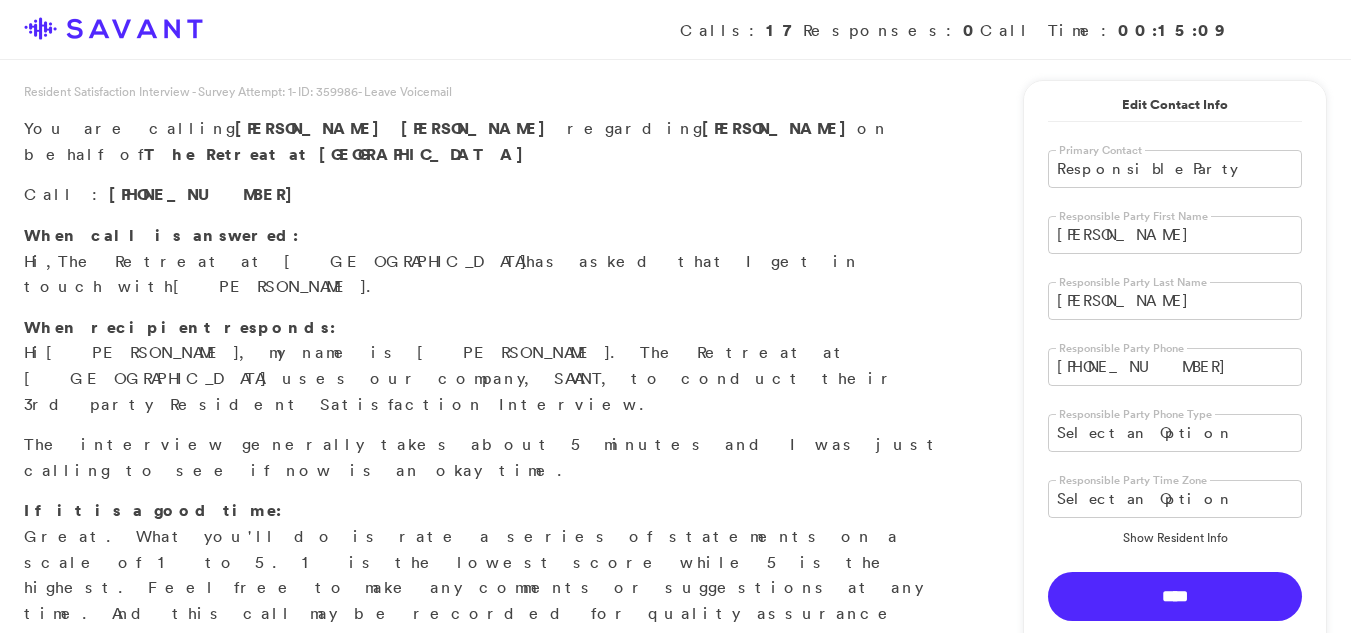 type on "[PERSON_NAME]" 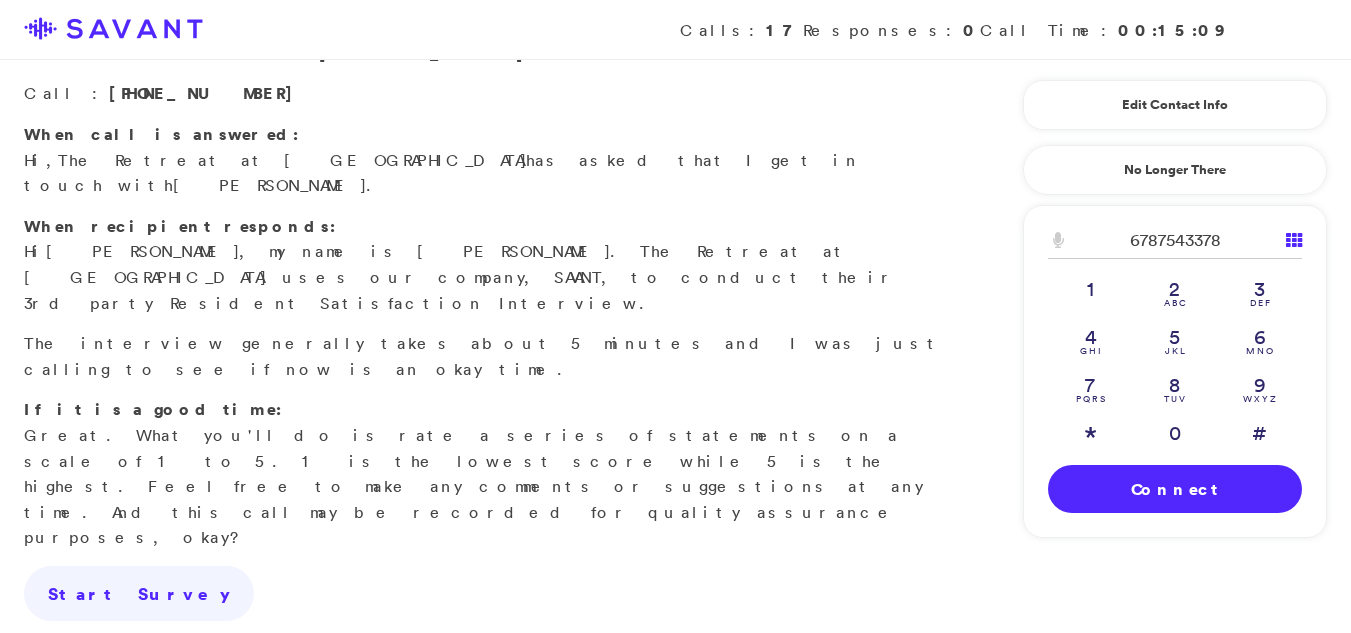 scroll, scrollTop: 107, scrollLeft: 0, axis: vertical 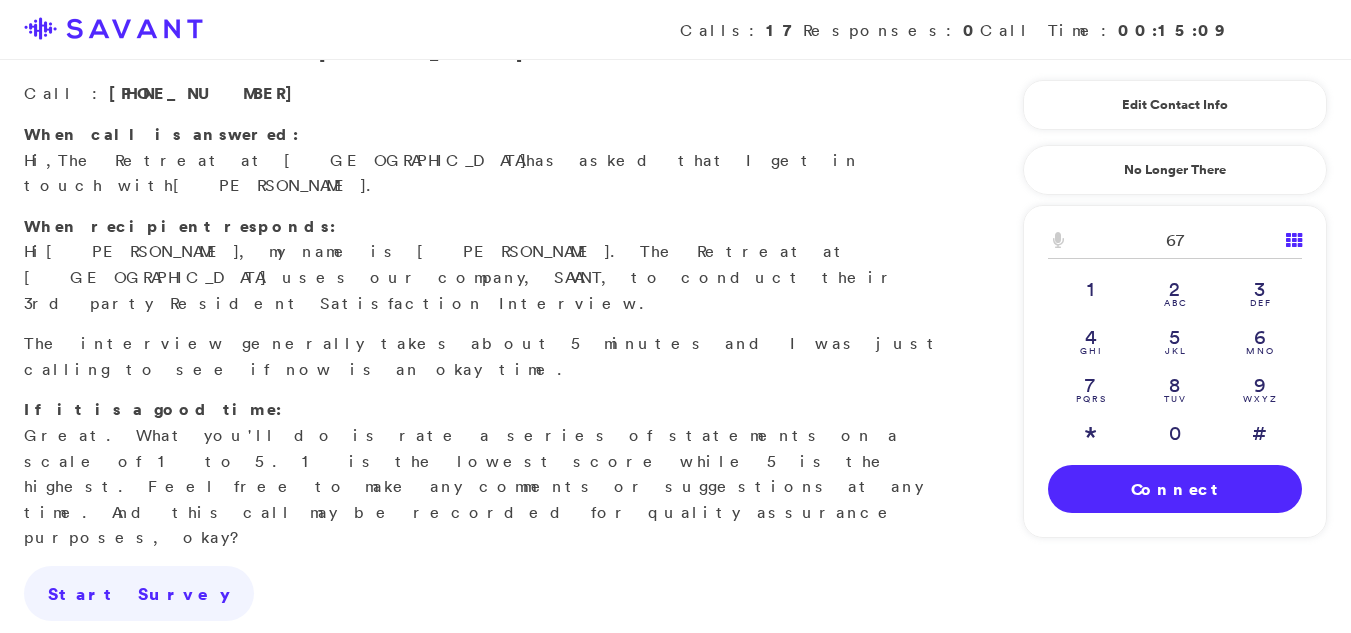 type on "6" 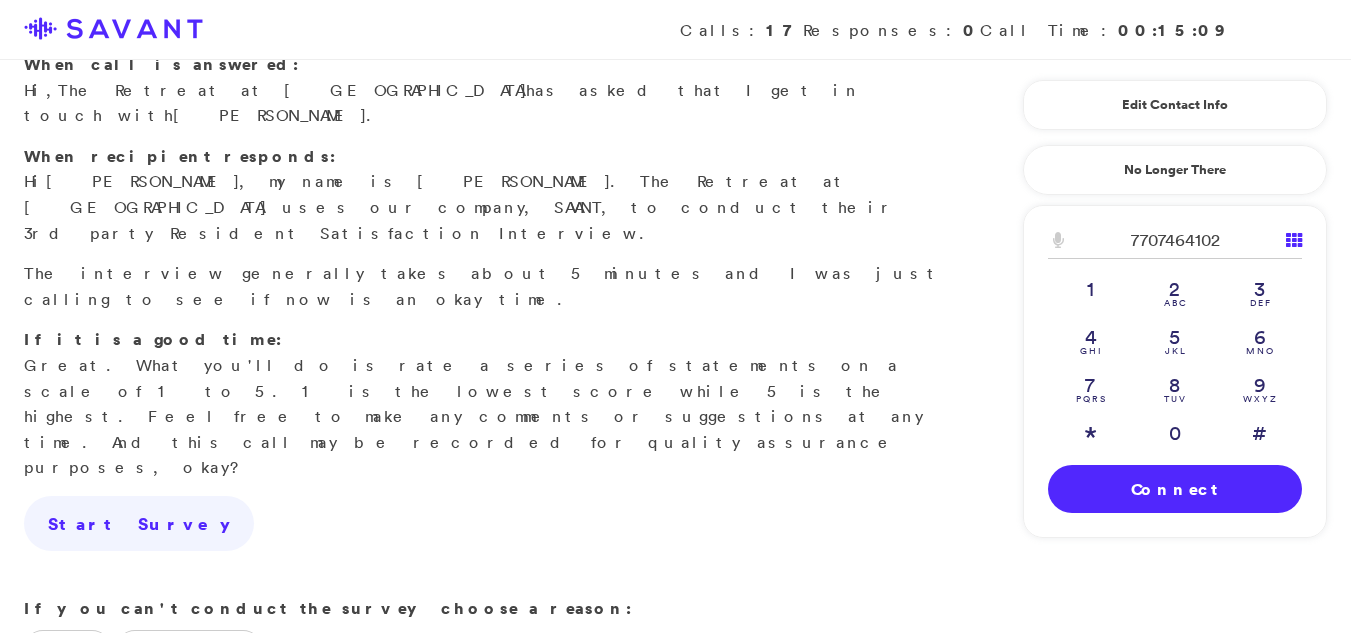 scroll, scrollTop: 161, scrollLeft: 0, axis: vertical 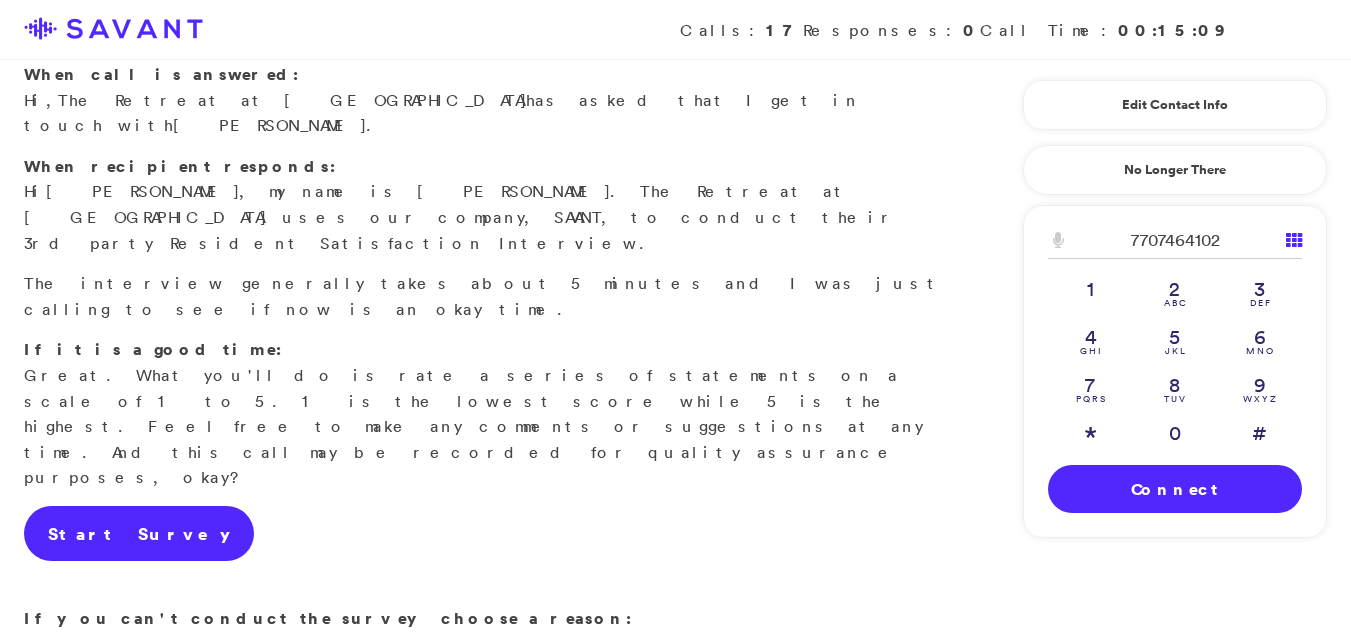 type on "7707464102" 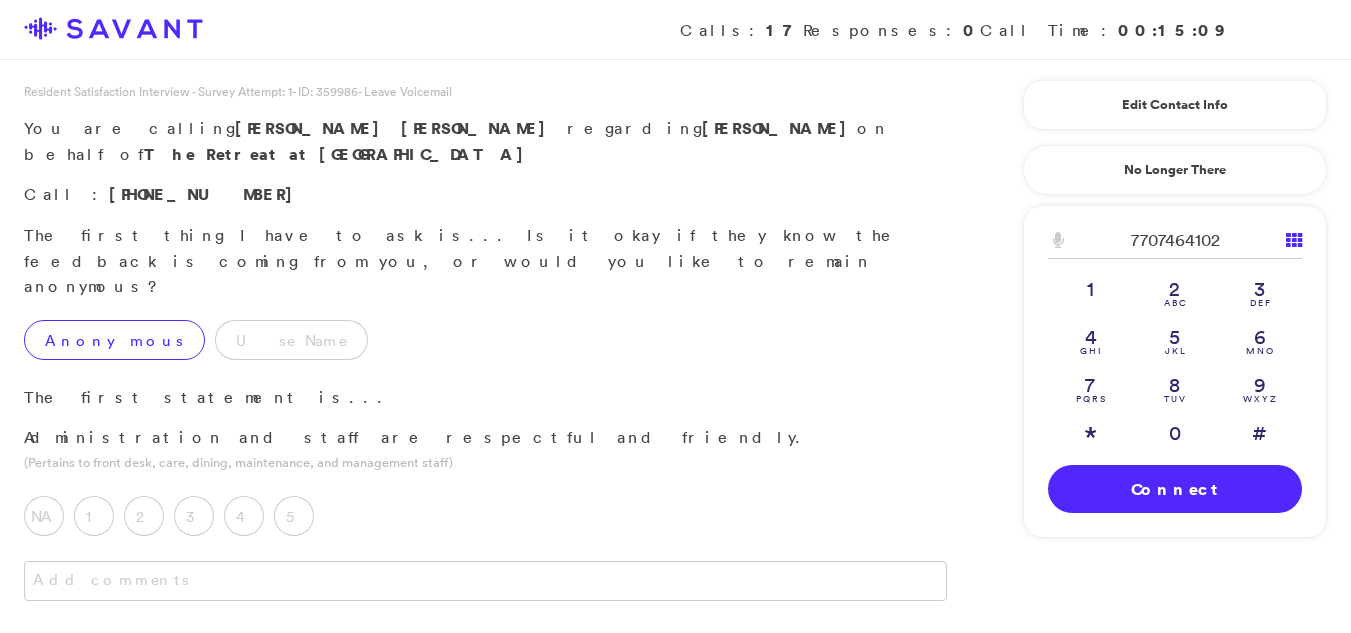 click on "Anonymous" at bounding box center (114, 340) 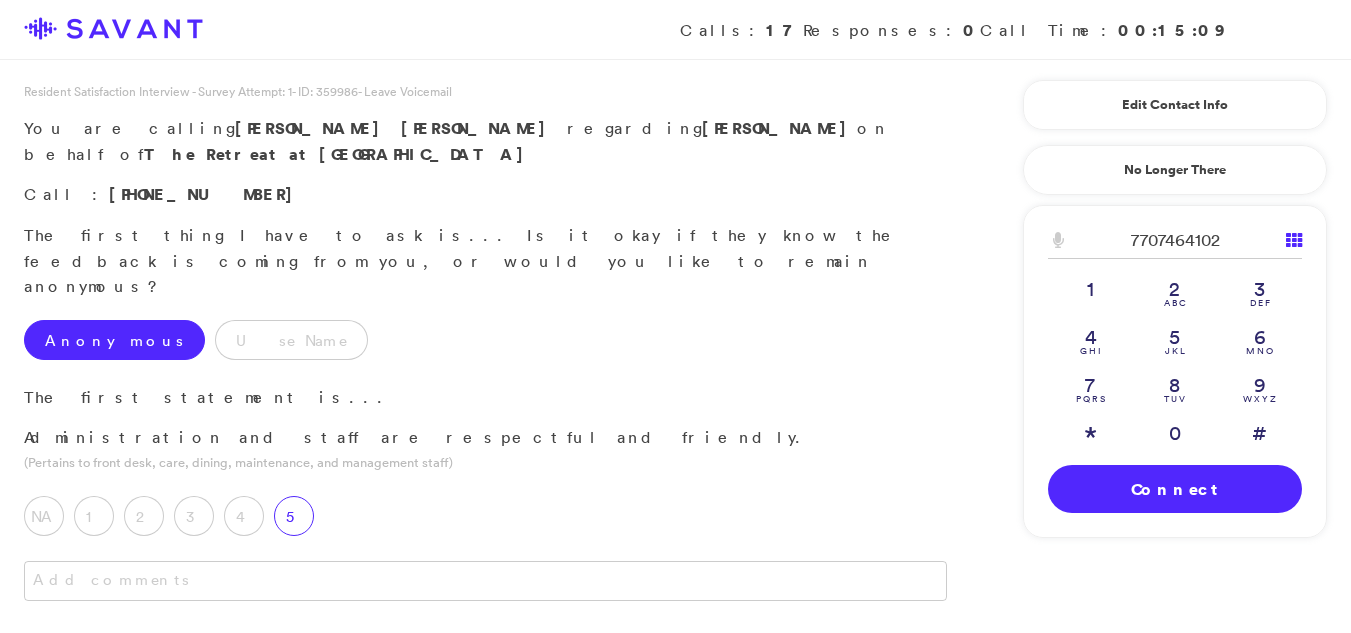 click on "5" at bounding box center [294, 516] 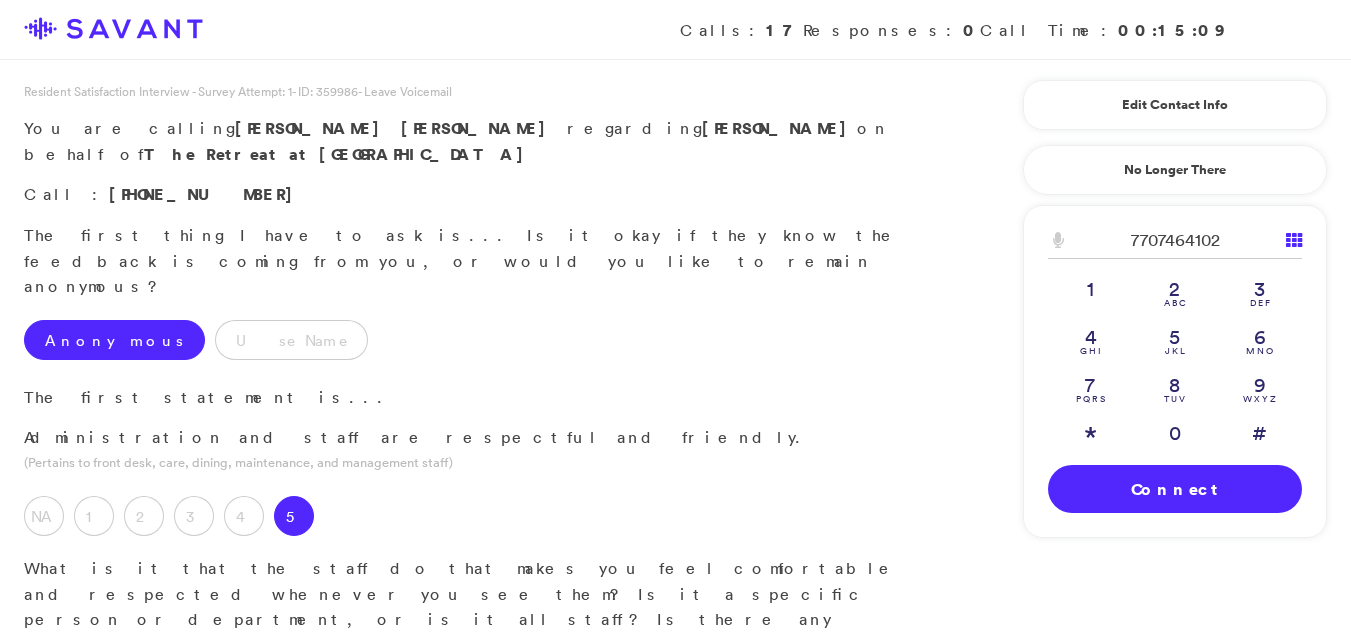 click at bounding box center [485, 714] 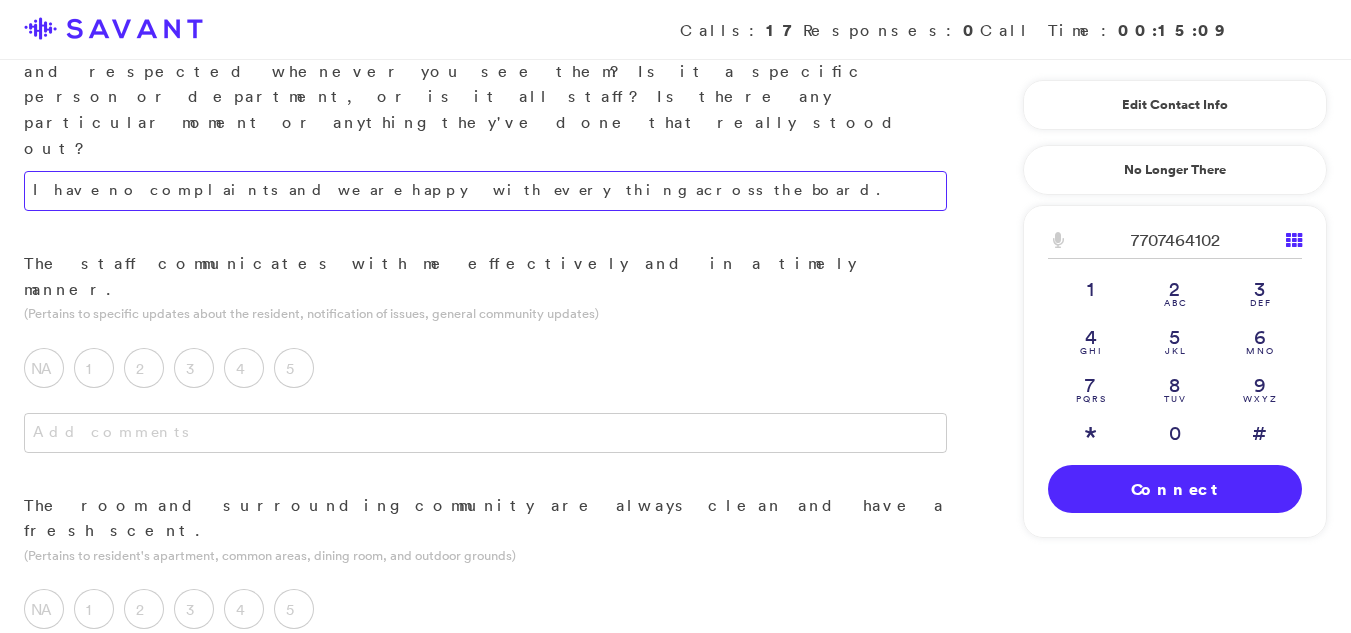 scroll, scrollTop: 532, scrollLeft: 0, axis: vertical 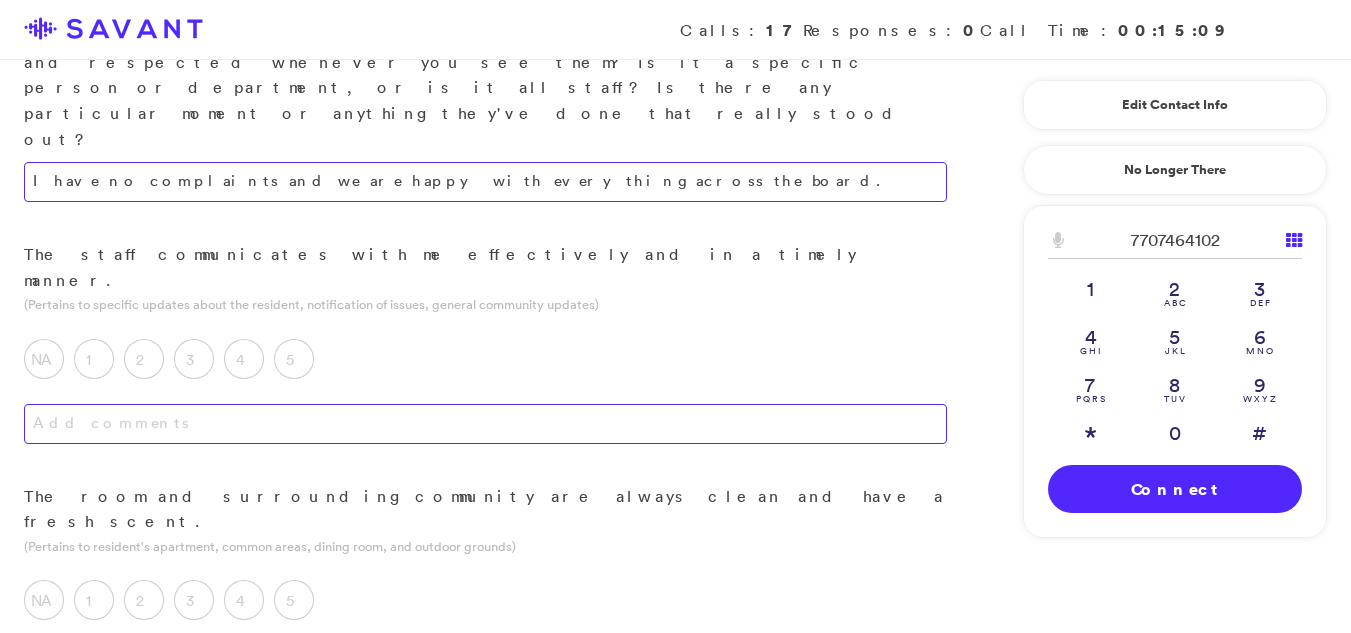 type on "I have no complaints and we are happy with everything across the board." 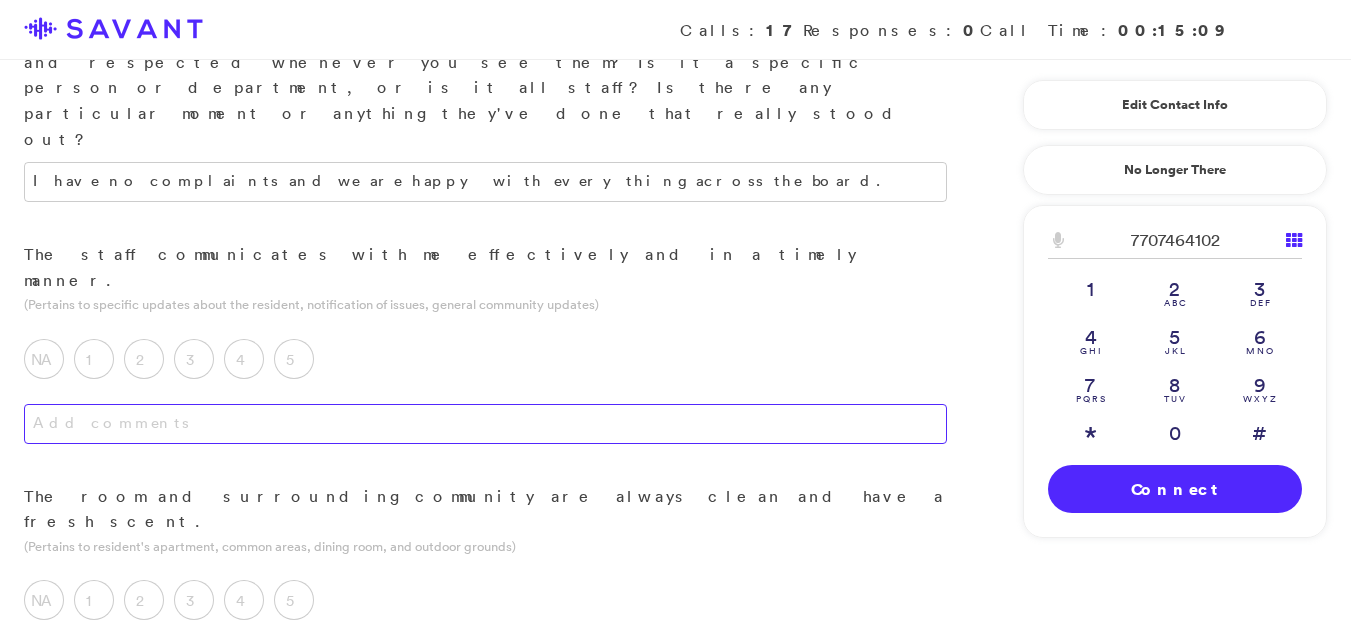 click at bounding box center [485, 424] 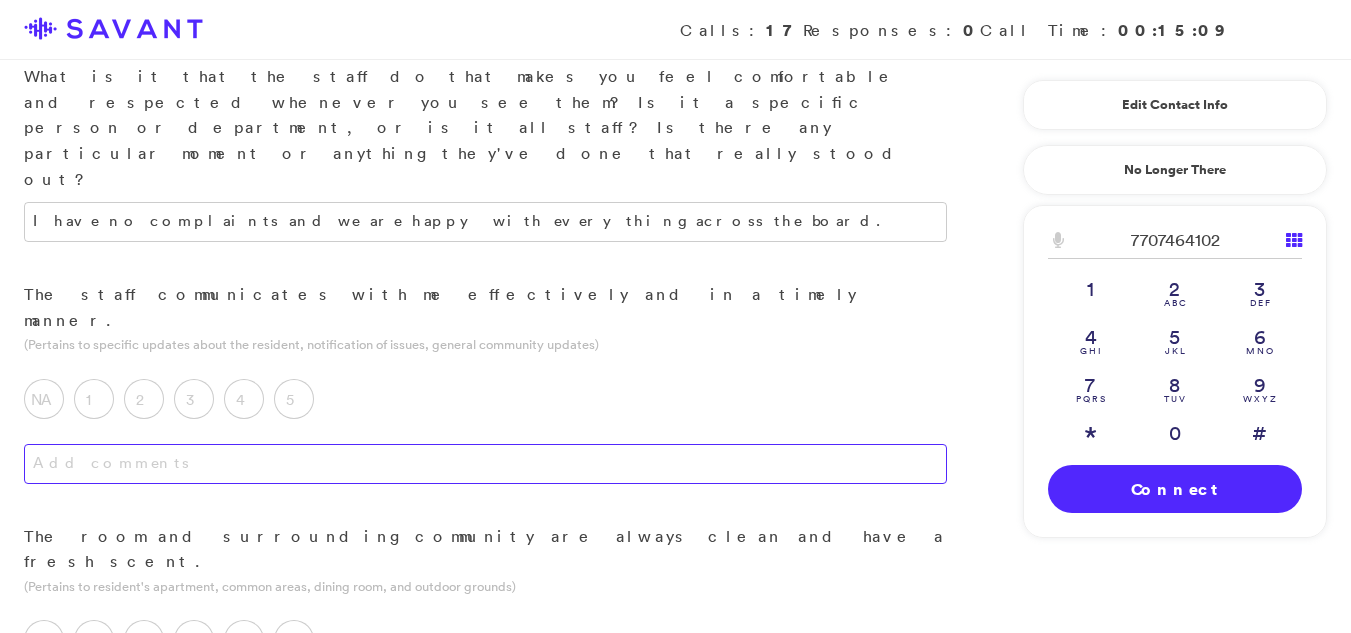 scroll, scrollTop: 412, scrollLeft: 0, axis: vertical 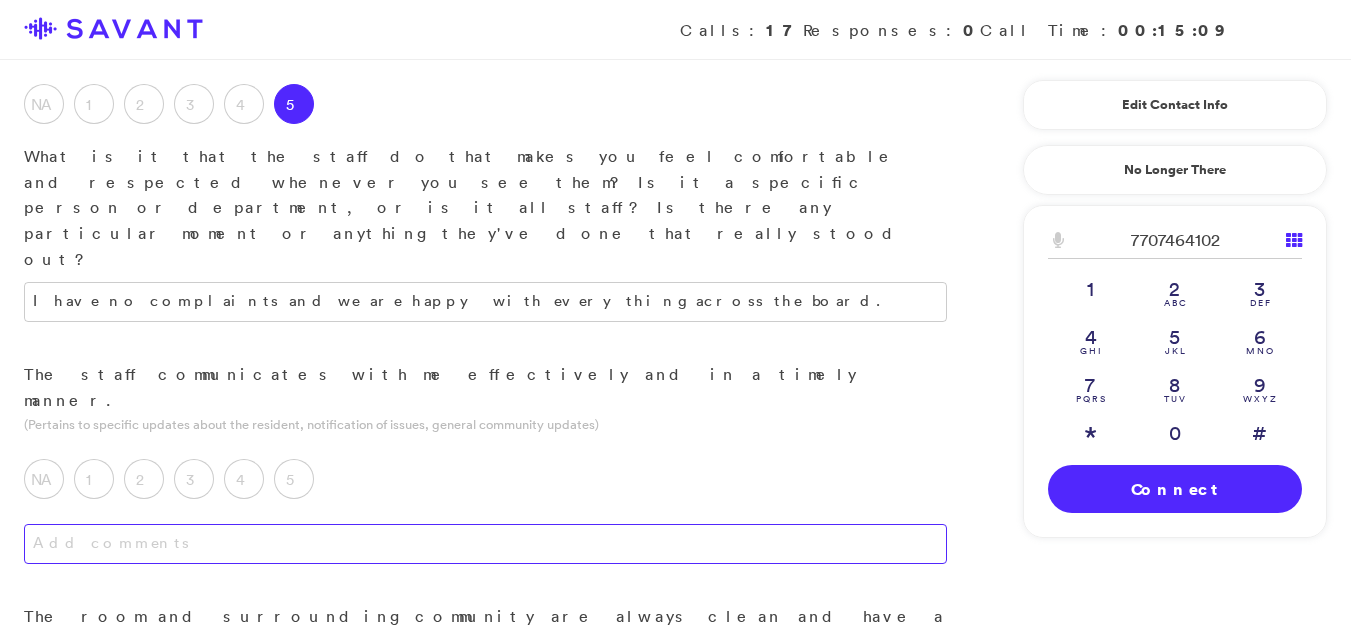 click at bounding box center (485, 544) 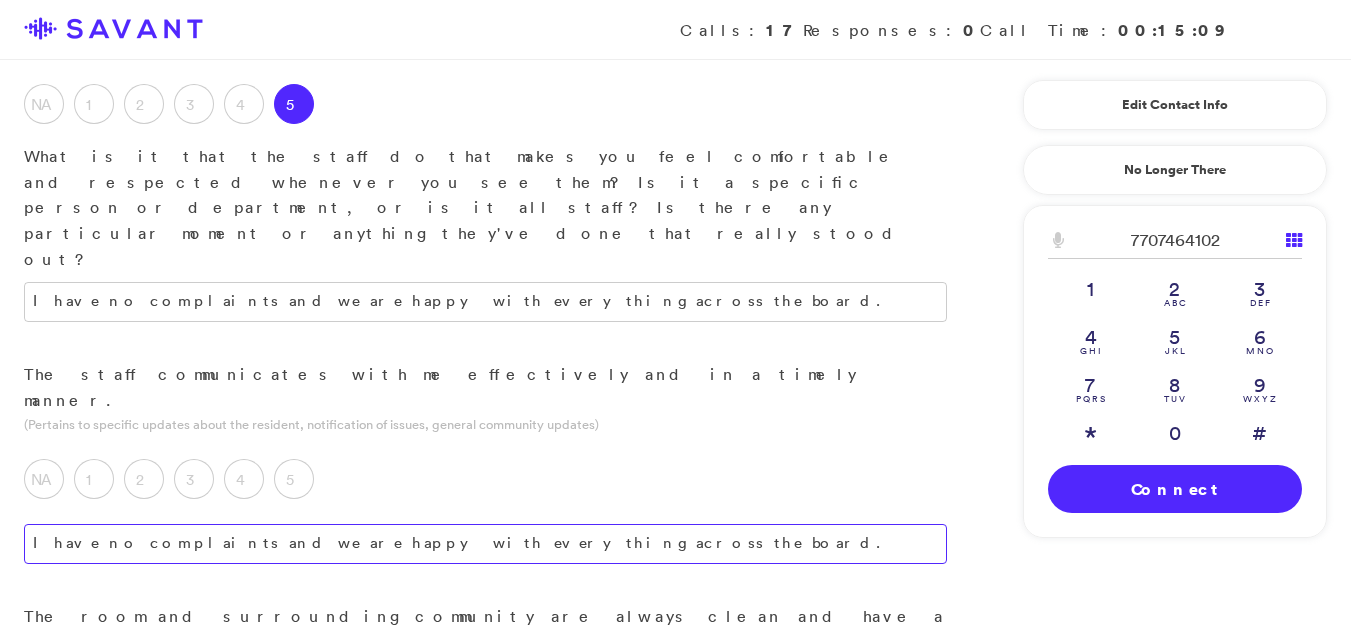 type on "I have no complaints and we are happy with everything across the board." 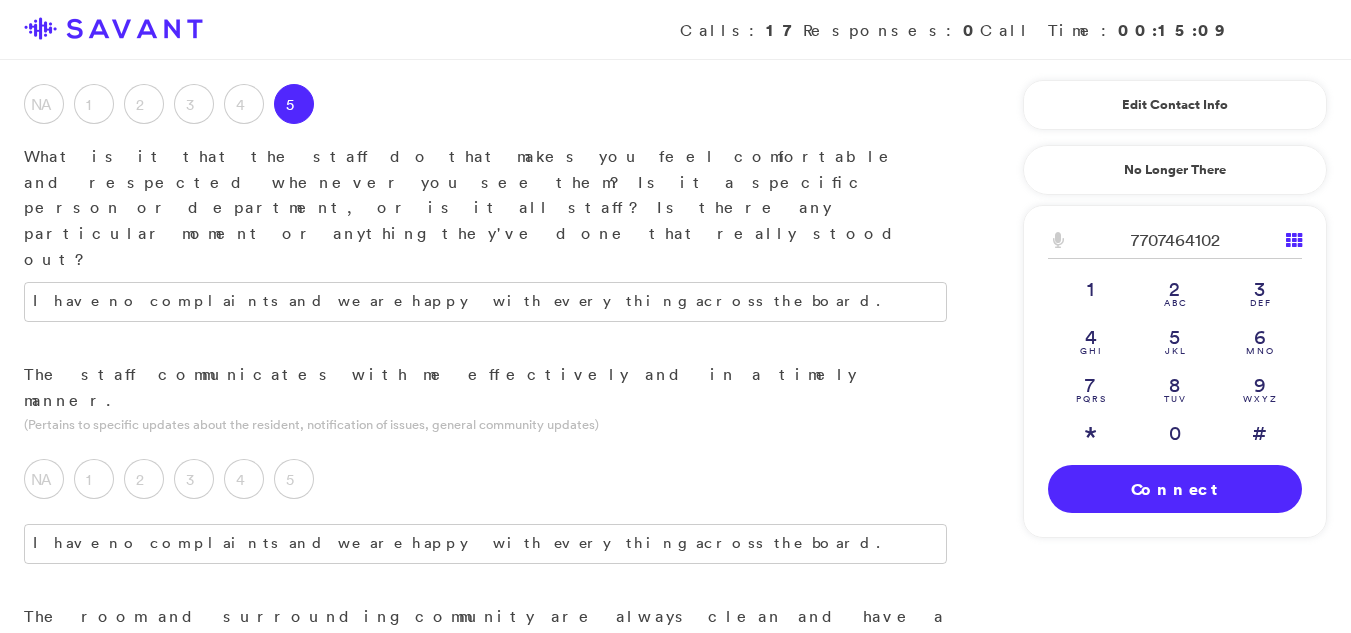 click on "5" at bounding box center [294, 720] 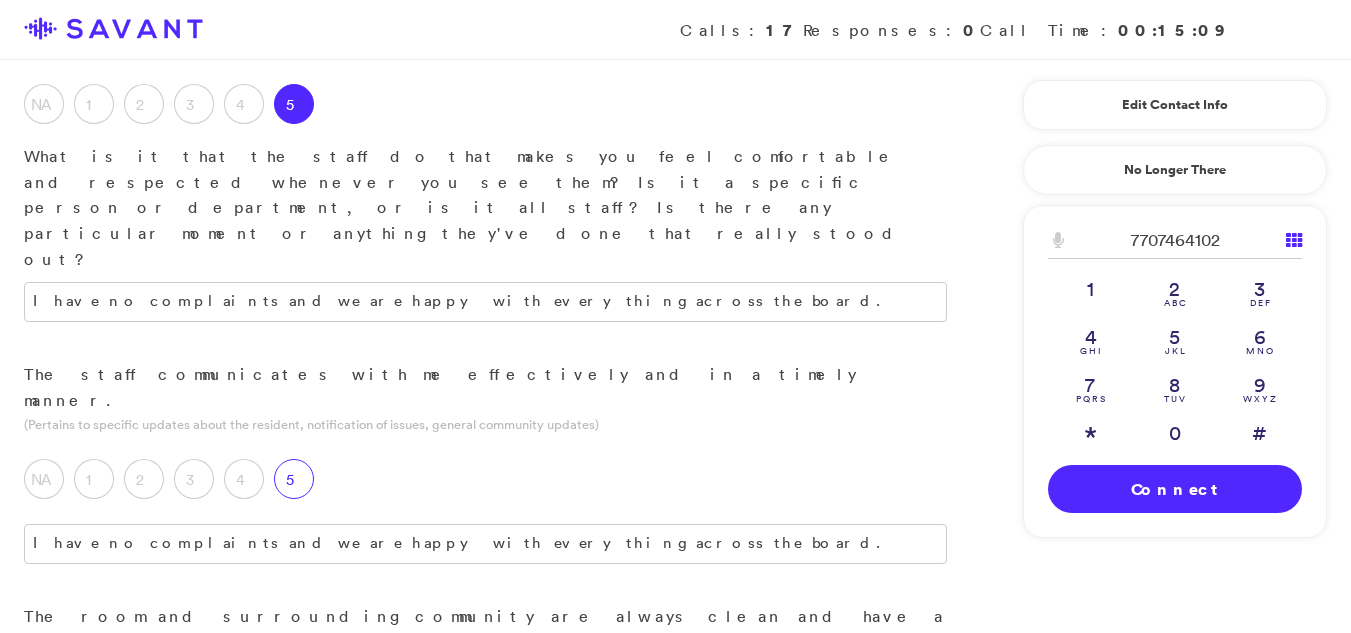 click on "5" at bounding box center (294, 479) 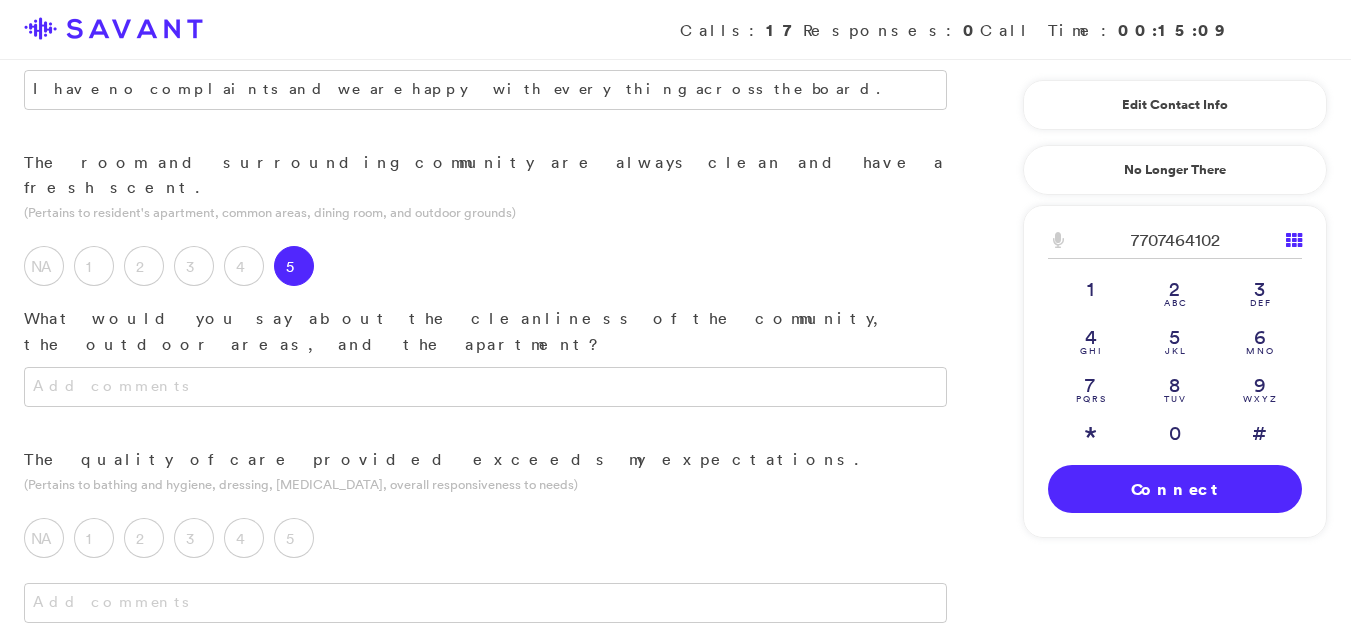 scroll, scrollTop: 941, scrollLeft: 0, axis: vertical 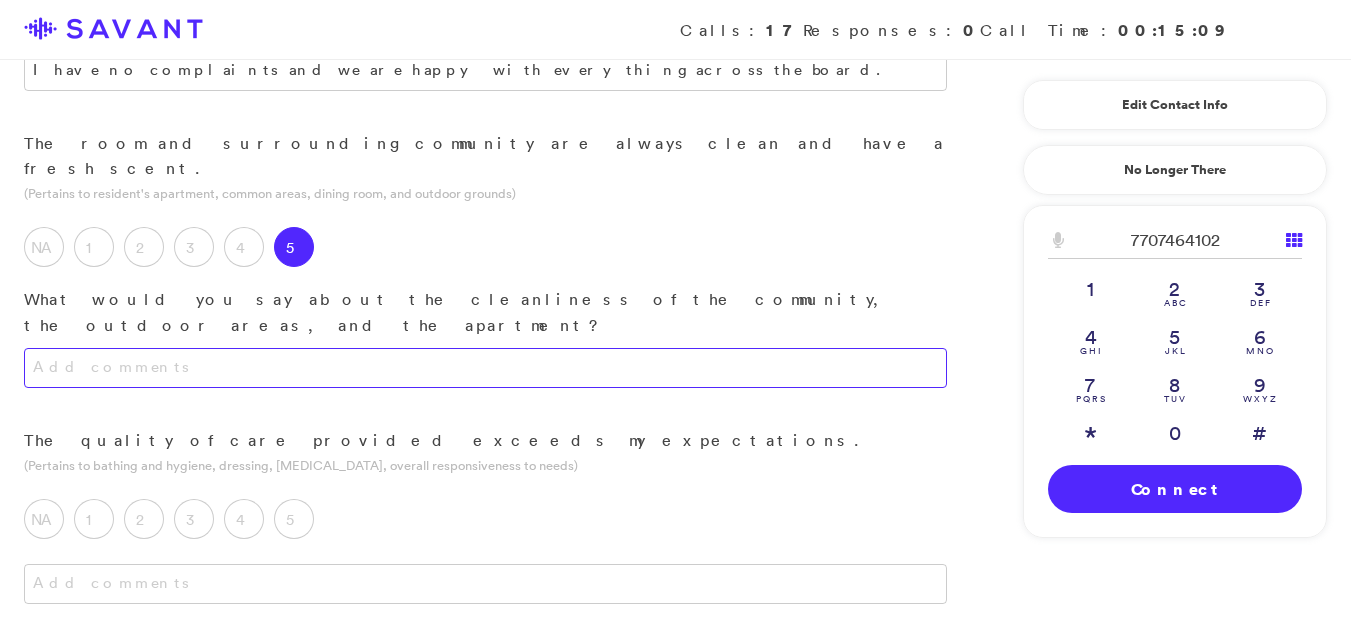 click at bounding box center (485, 368) 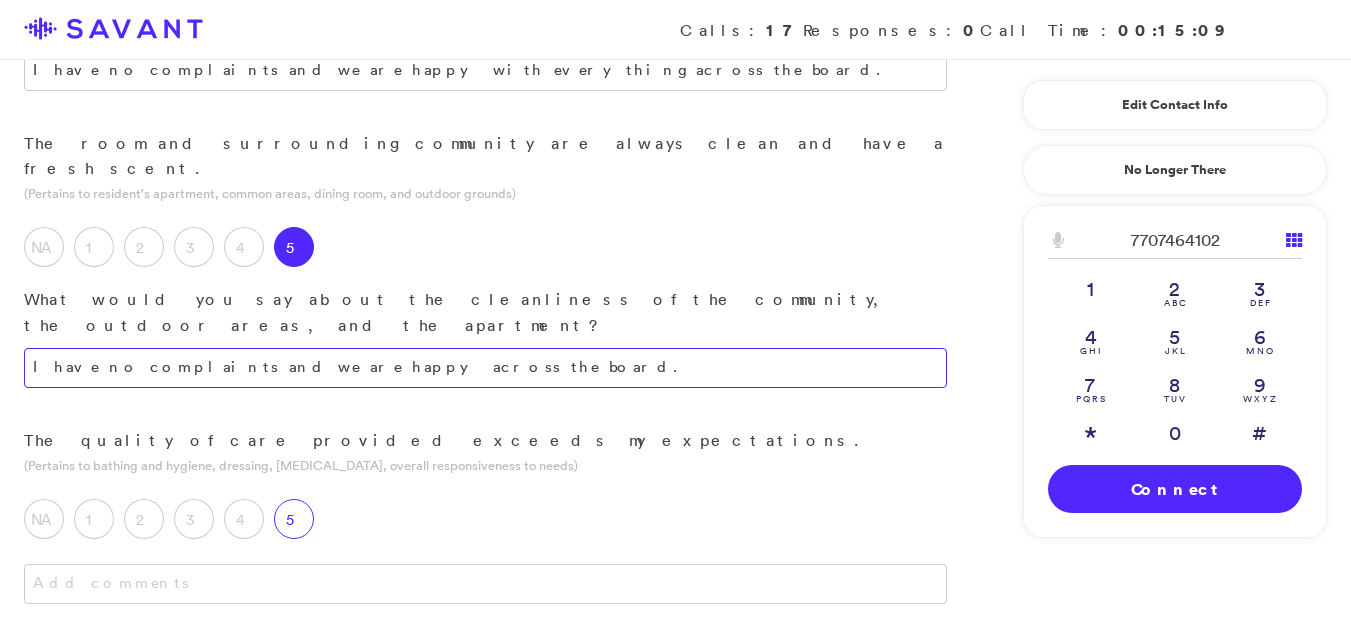 type on "I have no complaints and we are happy across the board." 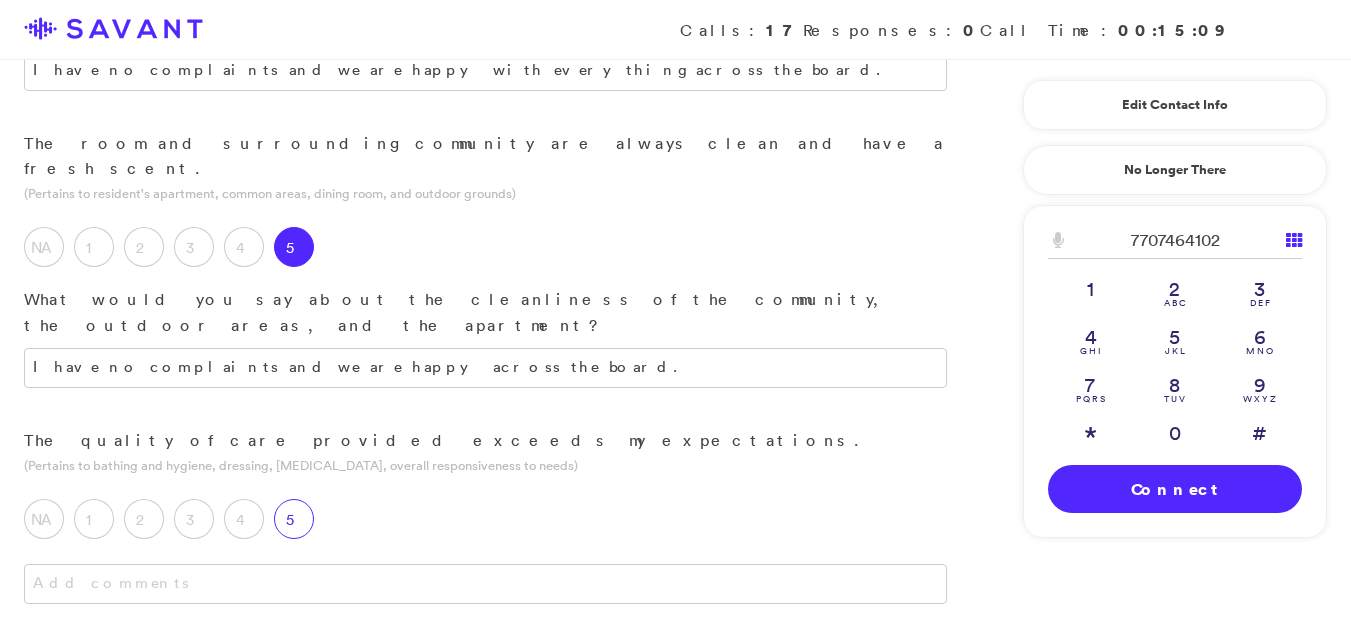 click on "5" at bounding box center [294, 519] 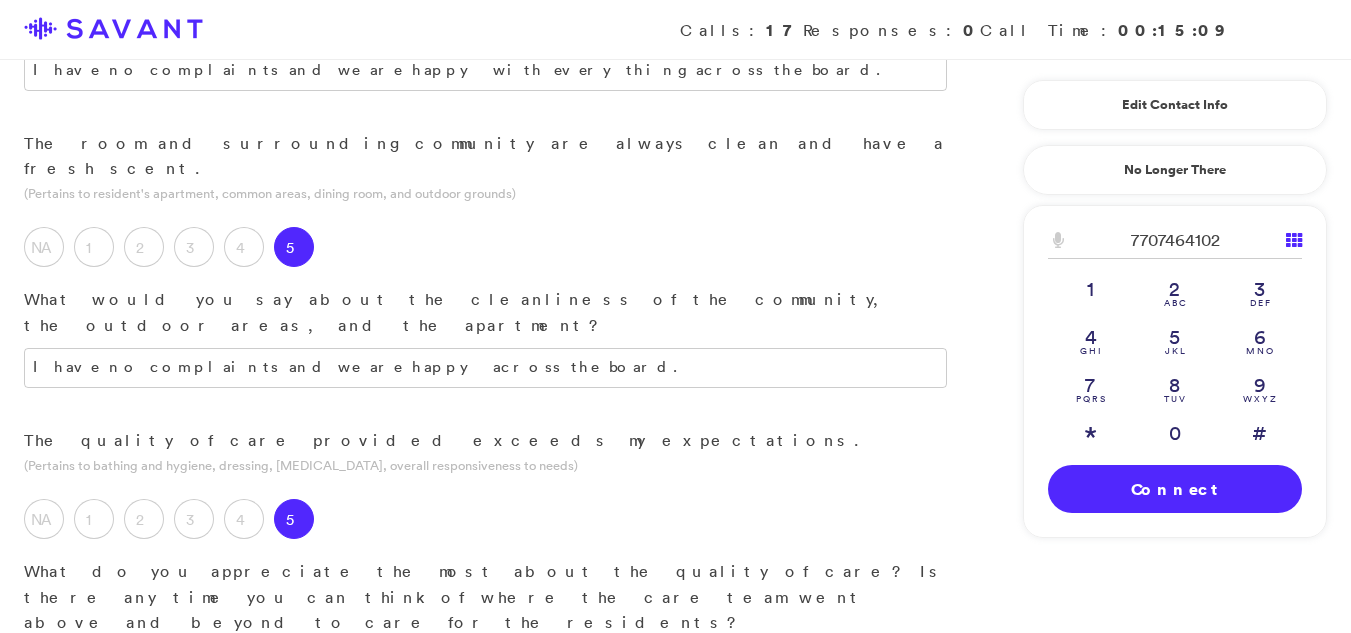 click at bounding box center (485, 666) 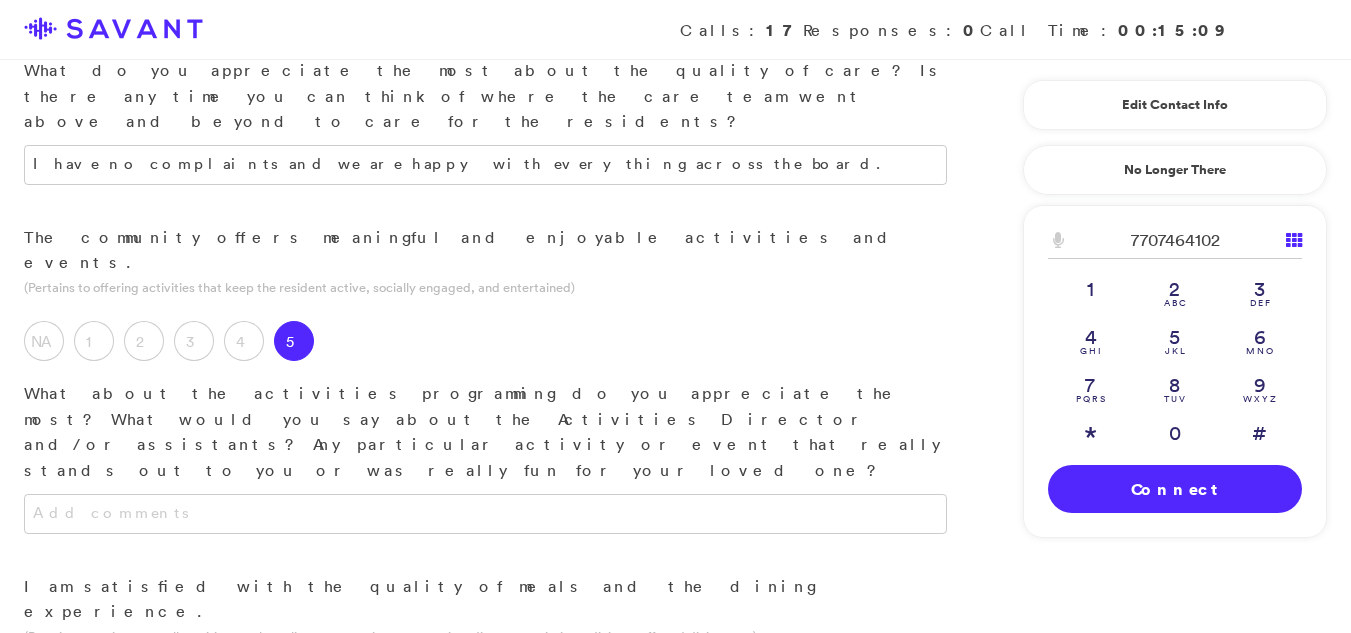 scroll, scrollTop: 1457, scrollLeft: 0, axis: vertical 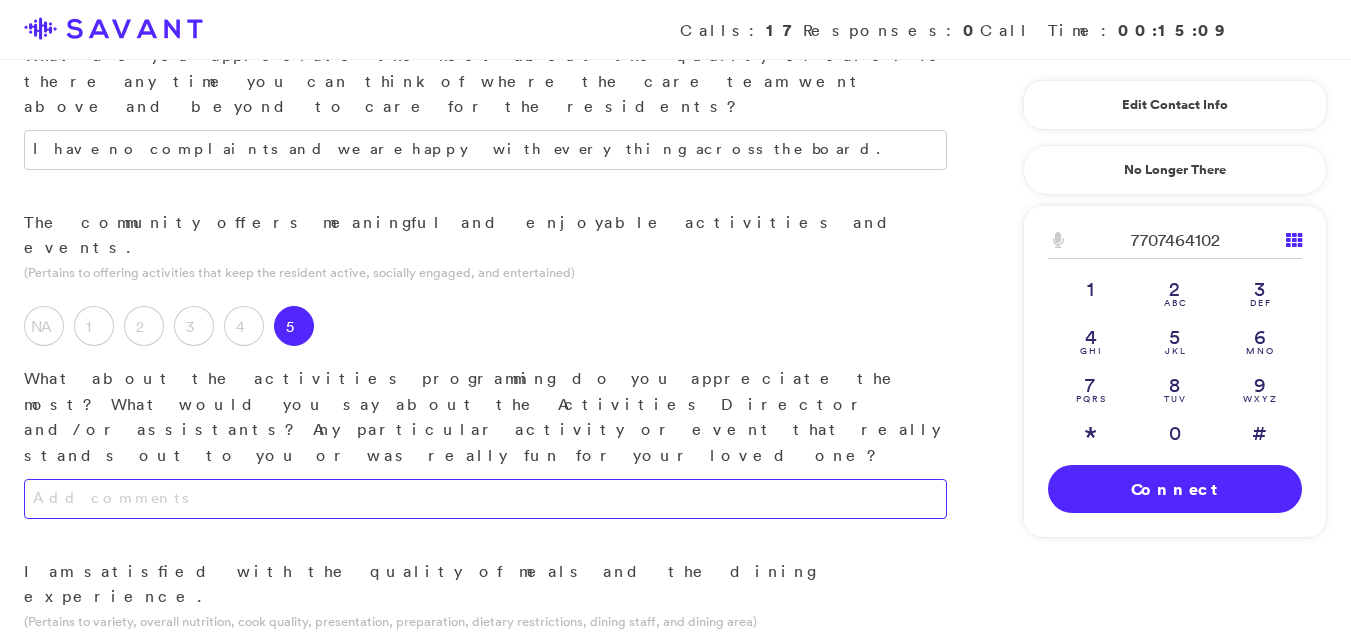 click at bounding box center [485, 499] 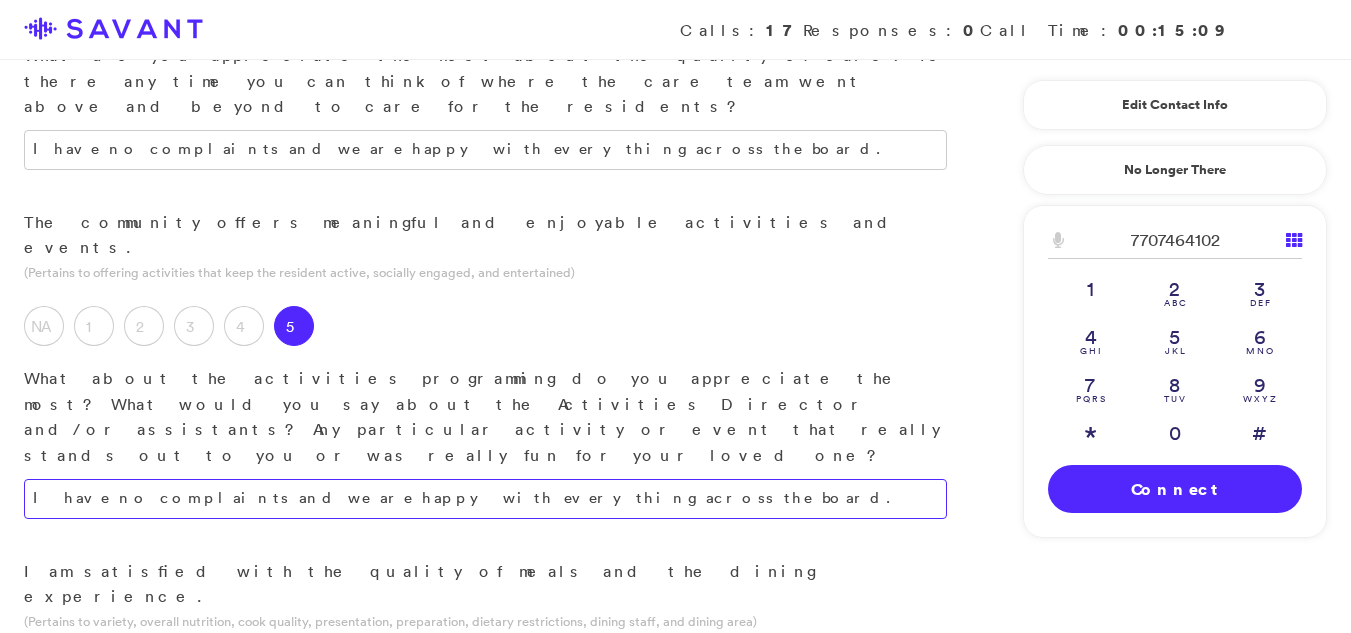 type on "I  have no complaints and we are happy with everything across the board." 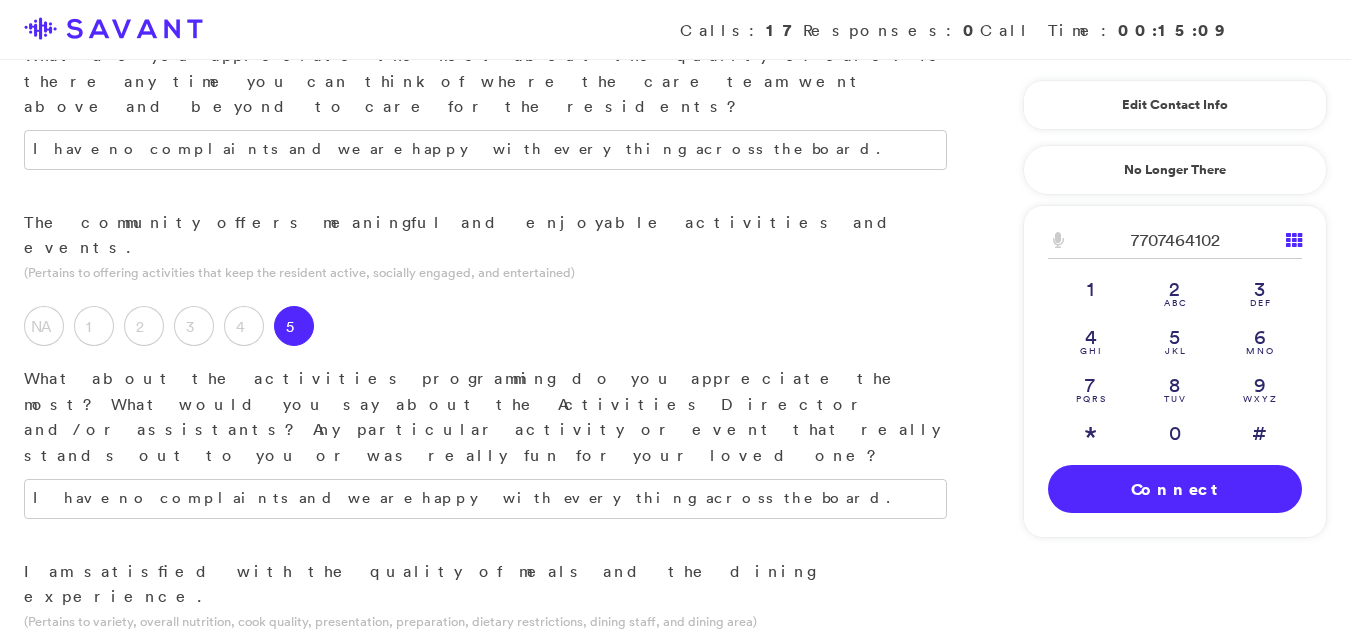 click on "5" at bounding box center (294, 675) 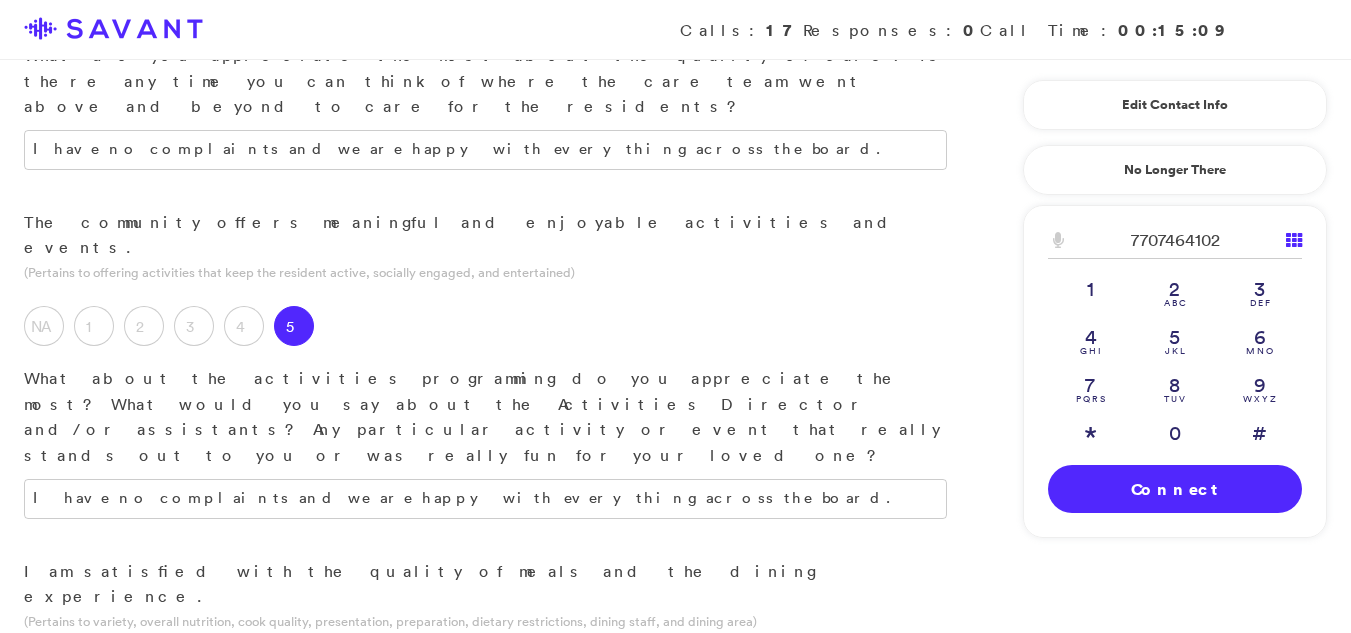 click at bounding box center (485, 822) 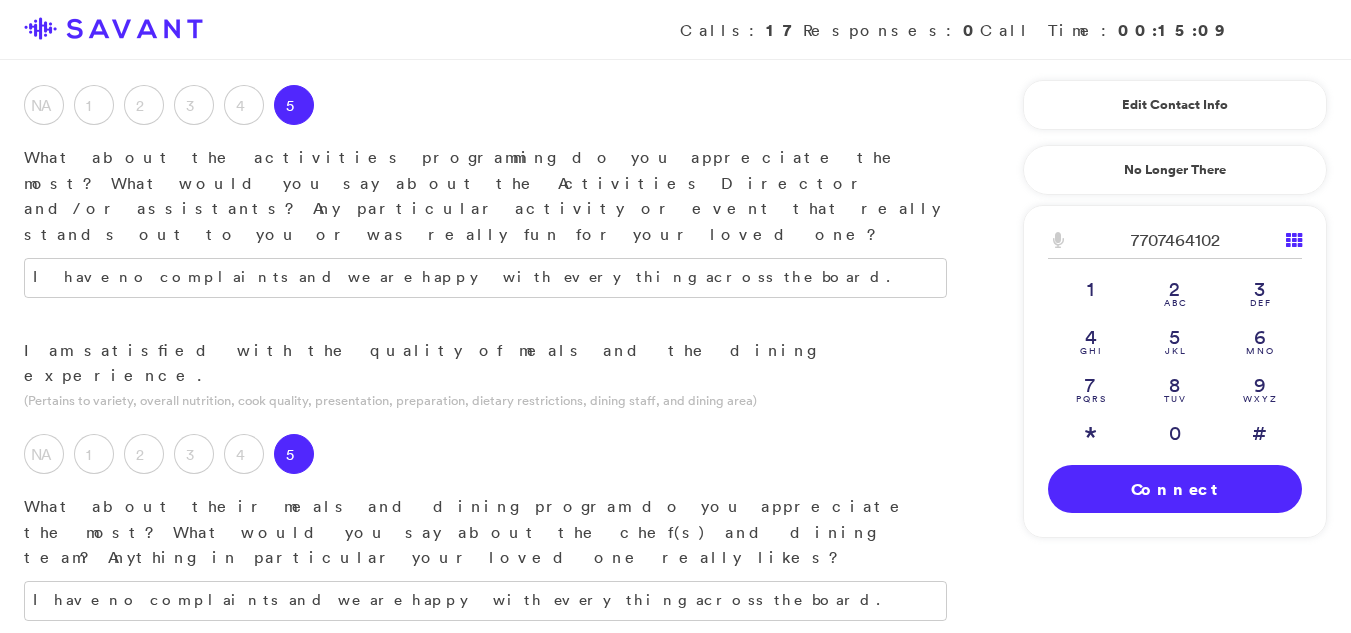 scroll, scrollTop: 1791, scrollLeft: 0, axis: vertical 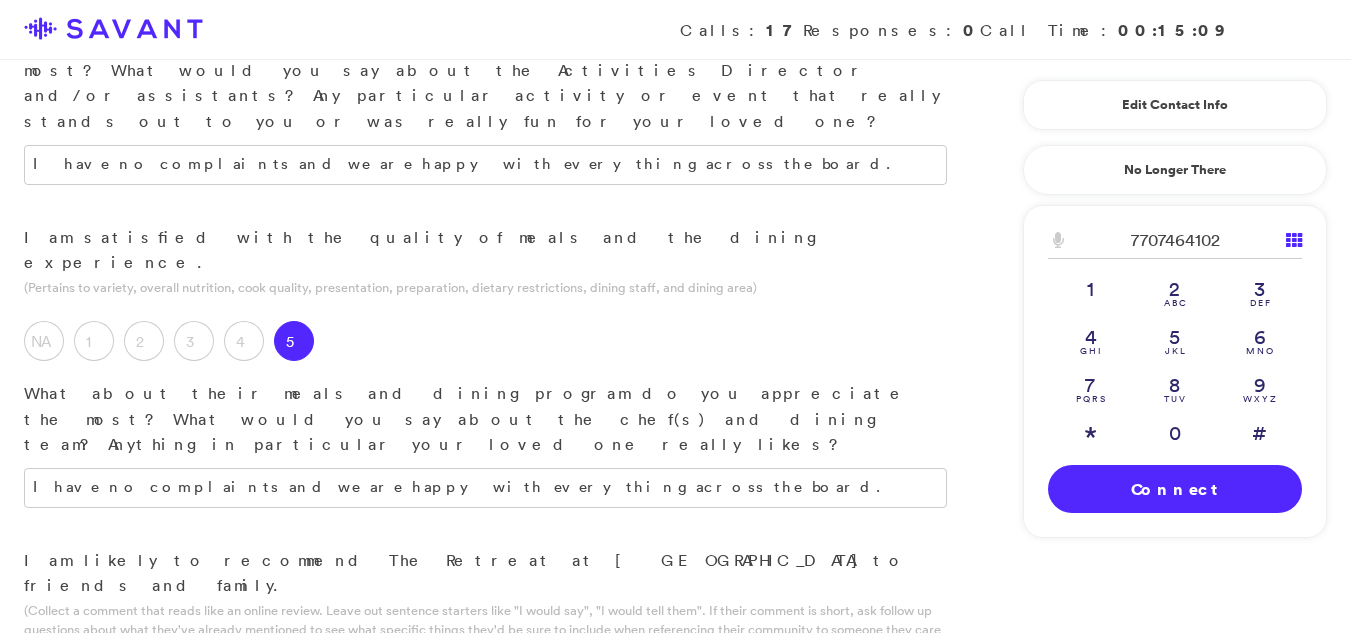 click at bounding box center (485, 875) 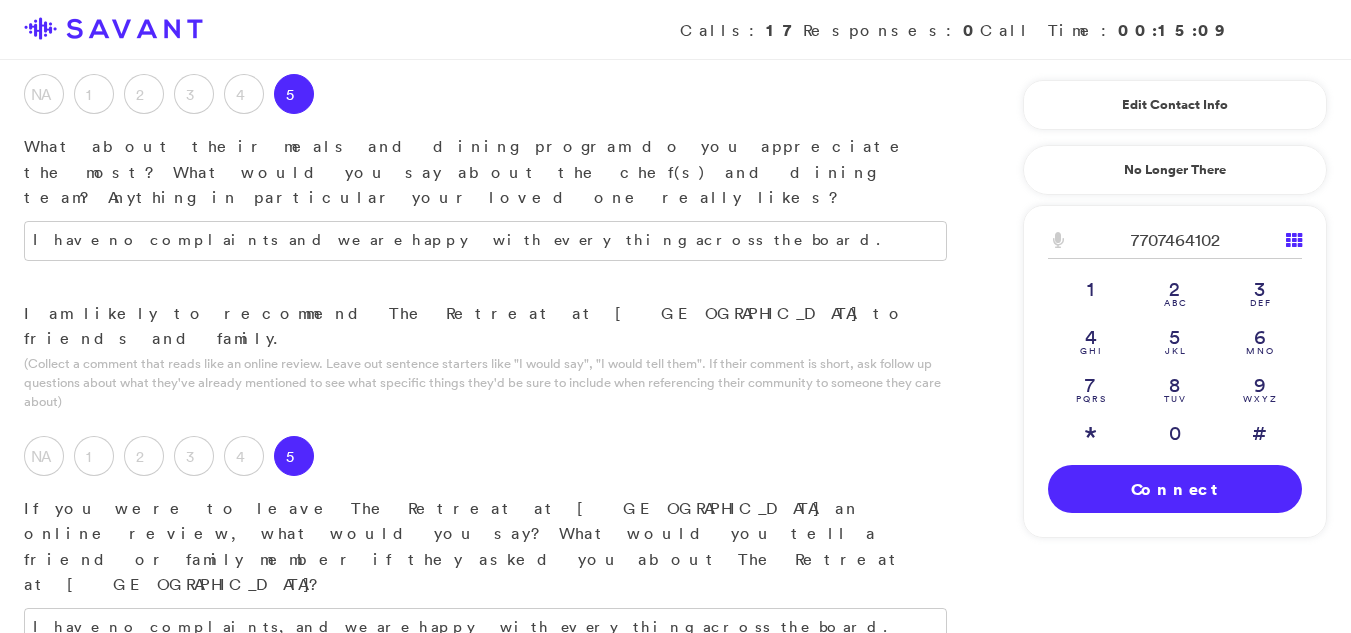 scroll, scrollTop: 2048, scrollLeft: 0, axis: vertical 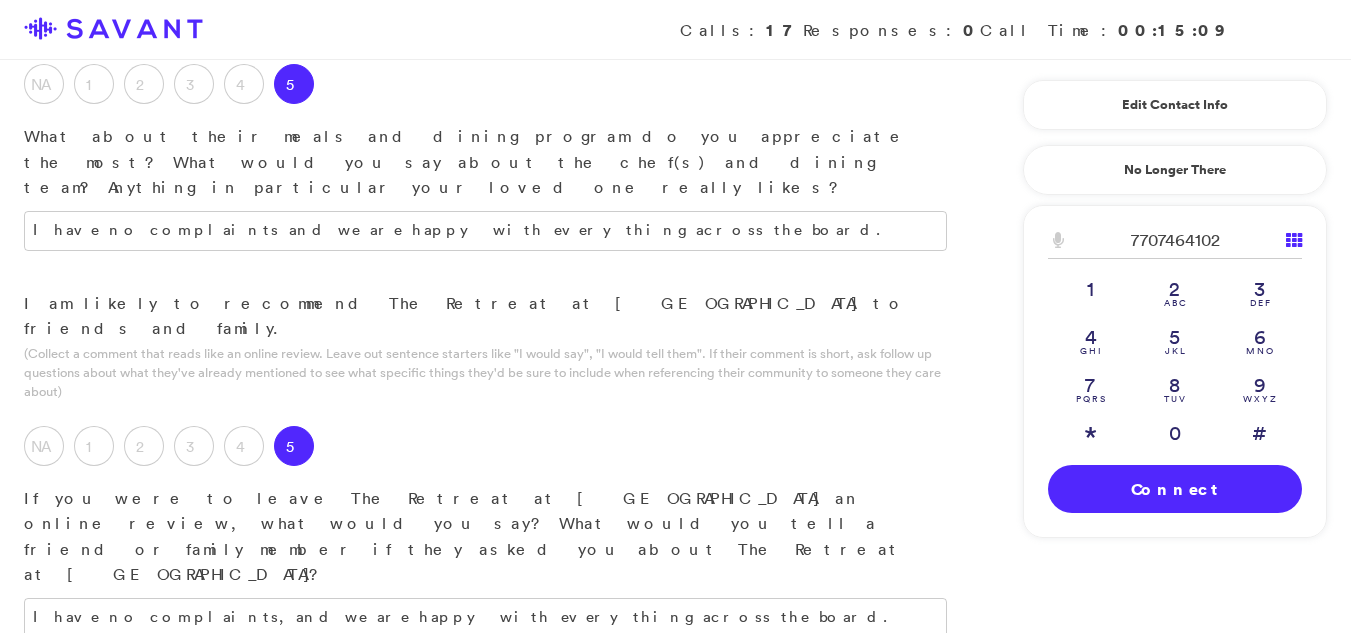 type on "I have no complaints and we are happy with everything across the board." 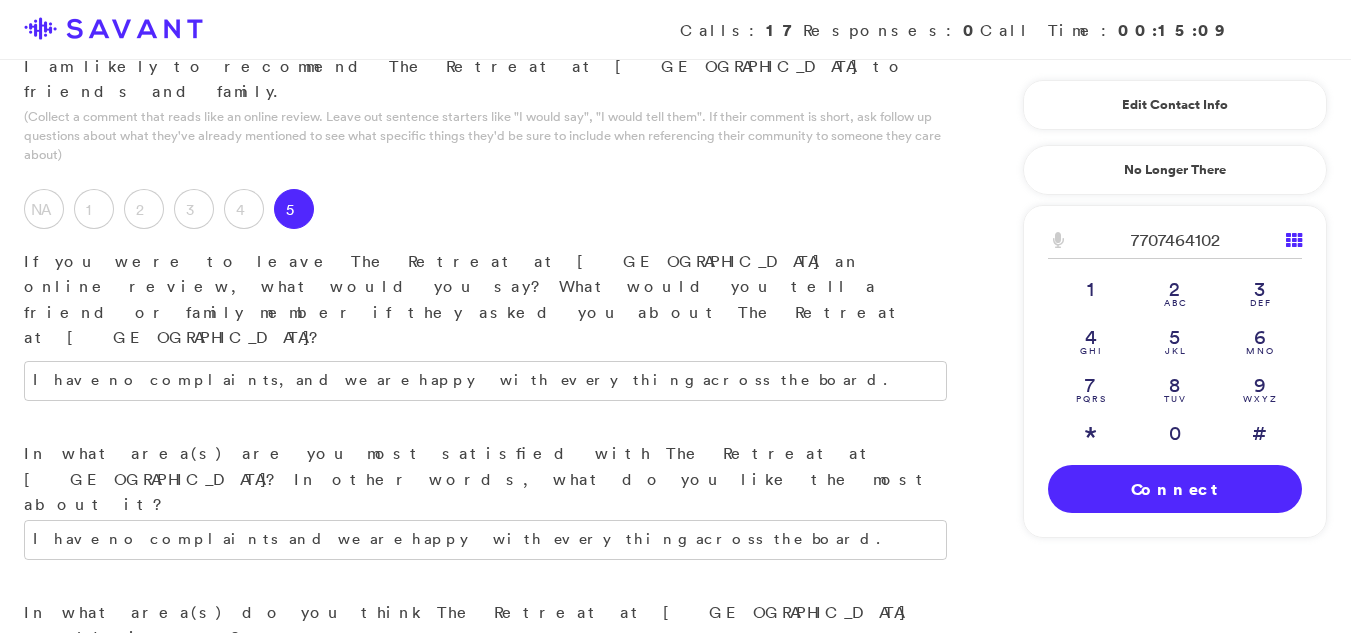 scroll, scrollTop: 2367, scrollLeft: 0, axis: vertical 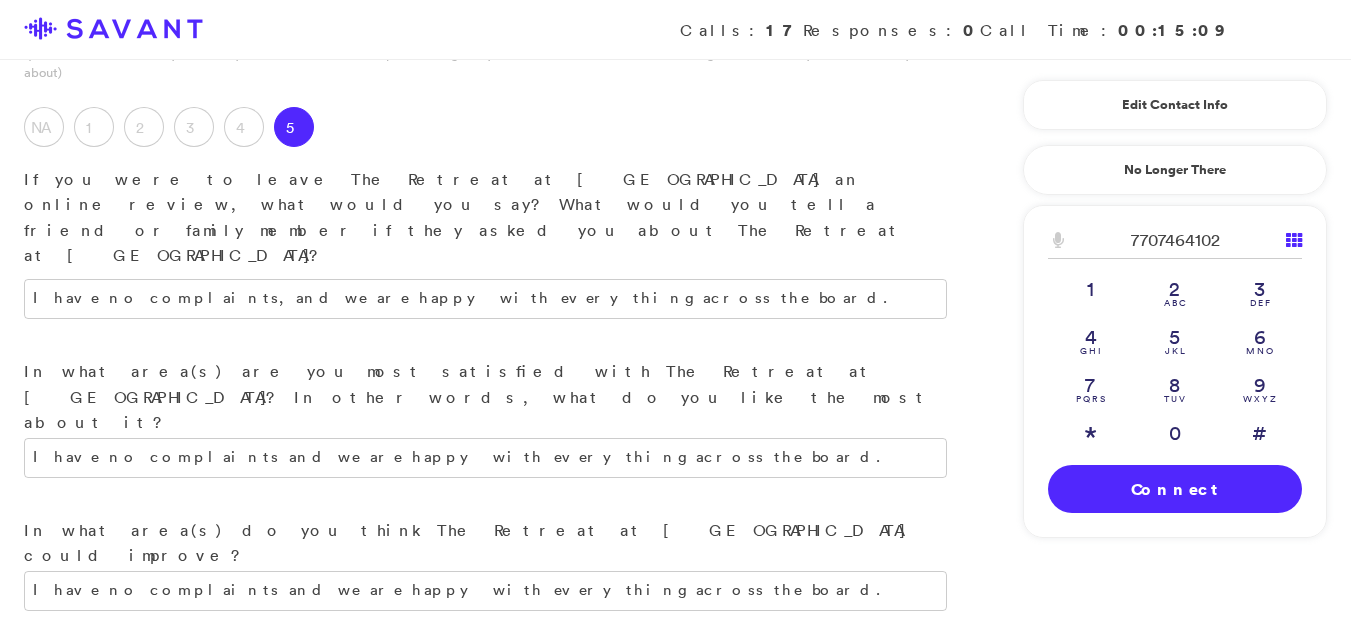 click on "Submit & Clock Out" at bounding box center (464, 1058) 